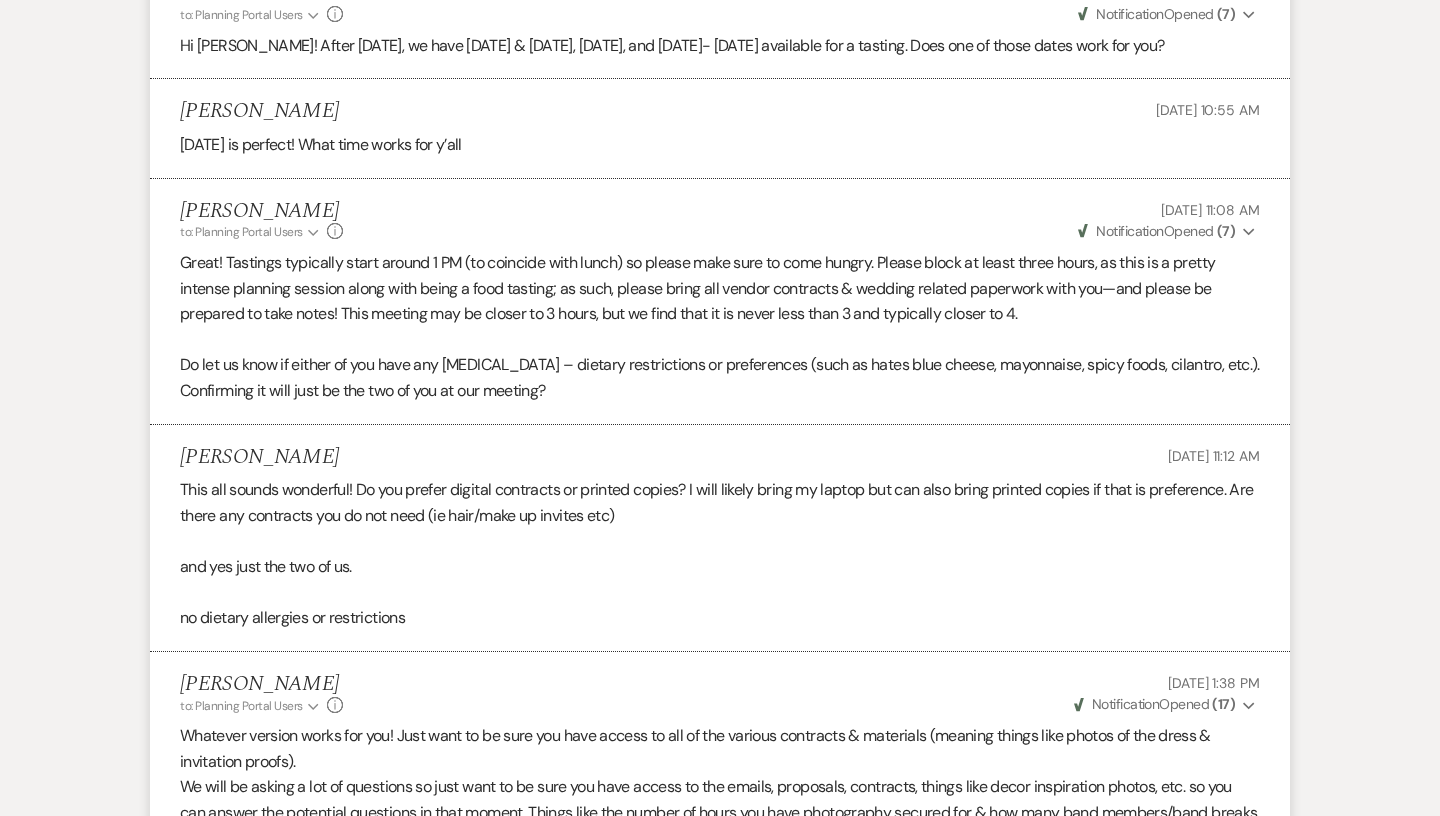 scroll, scrollTop: 0, scrollLeft: 0, axis: both 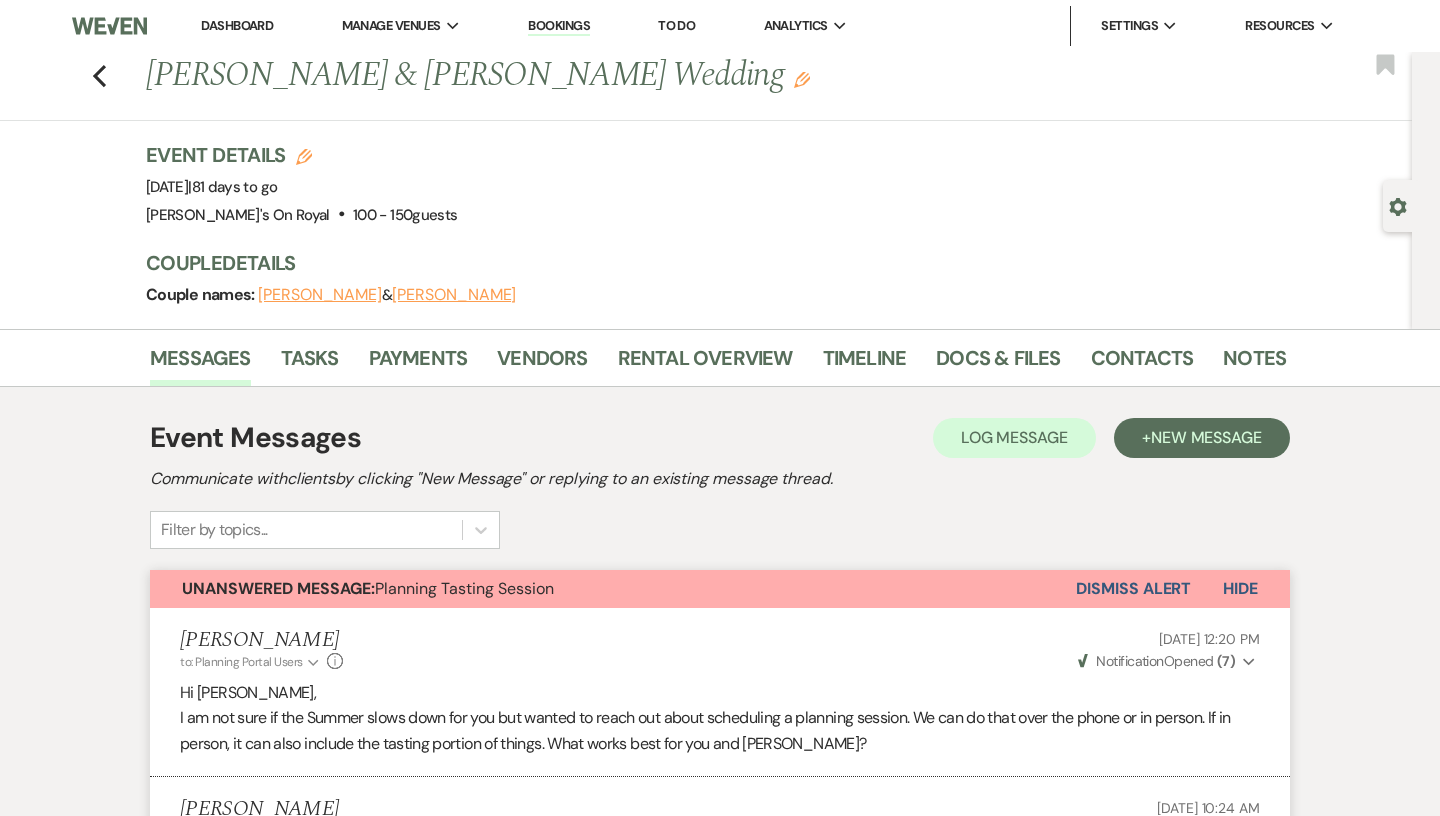 click on "Dashboard" at bounding box center (237, 25) 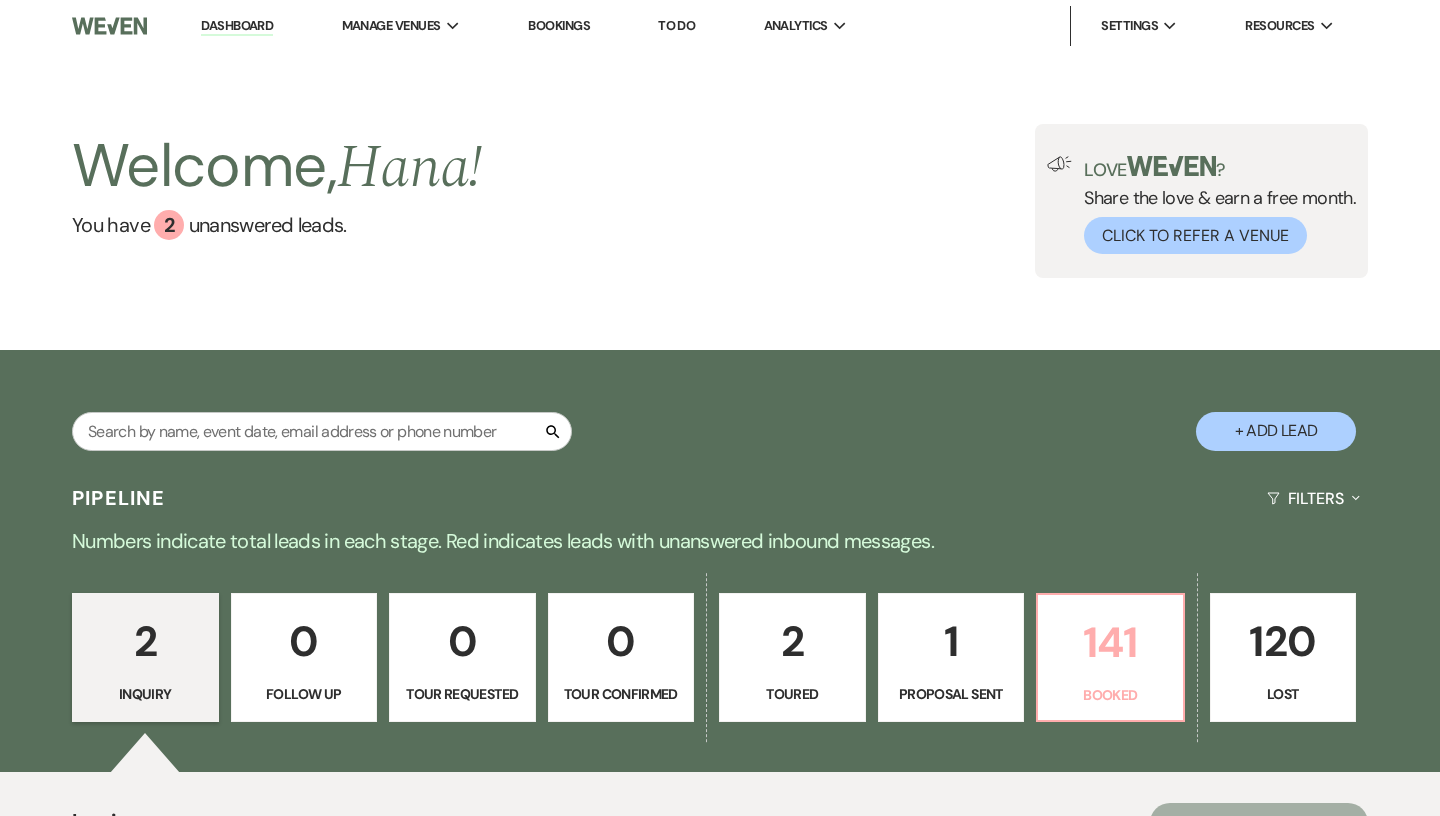 click on "141 Booked" at bounding box center [1110, 658] 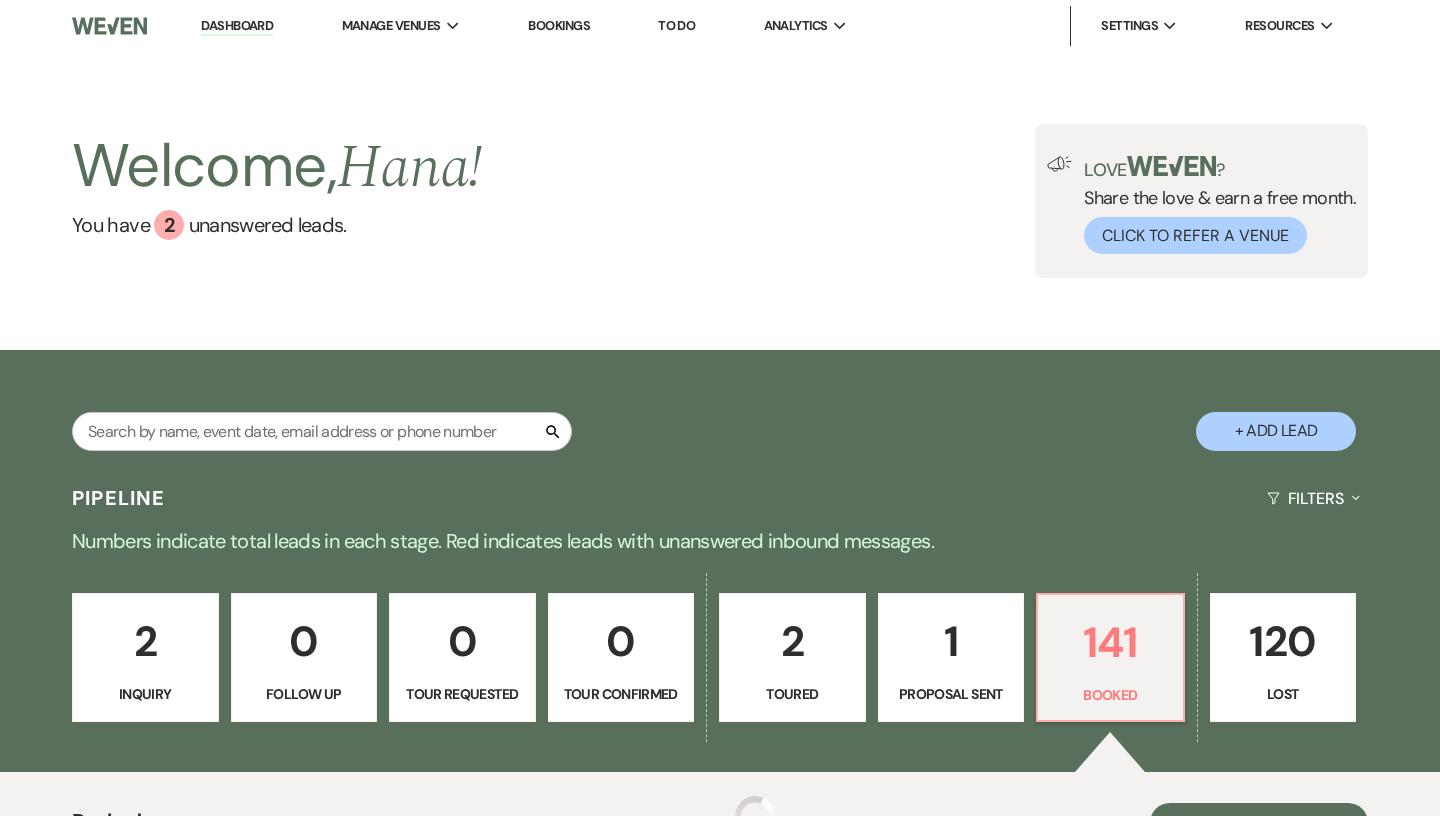 scroll, scrollTop: 326, scrollLeft: 0, axis: vertical 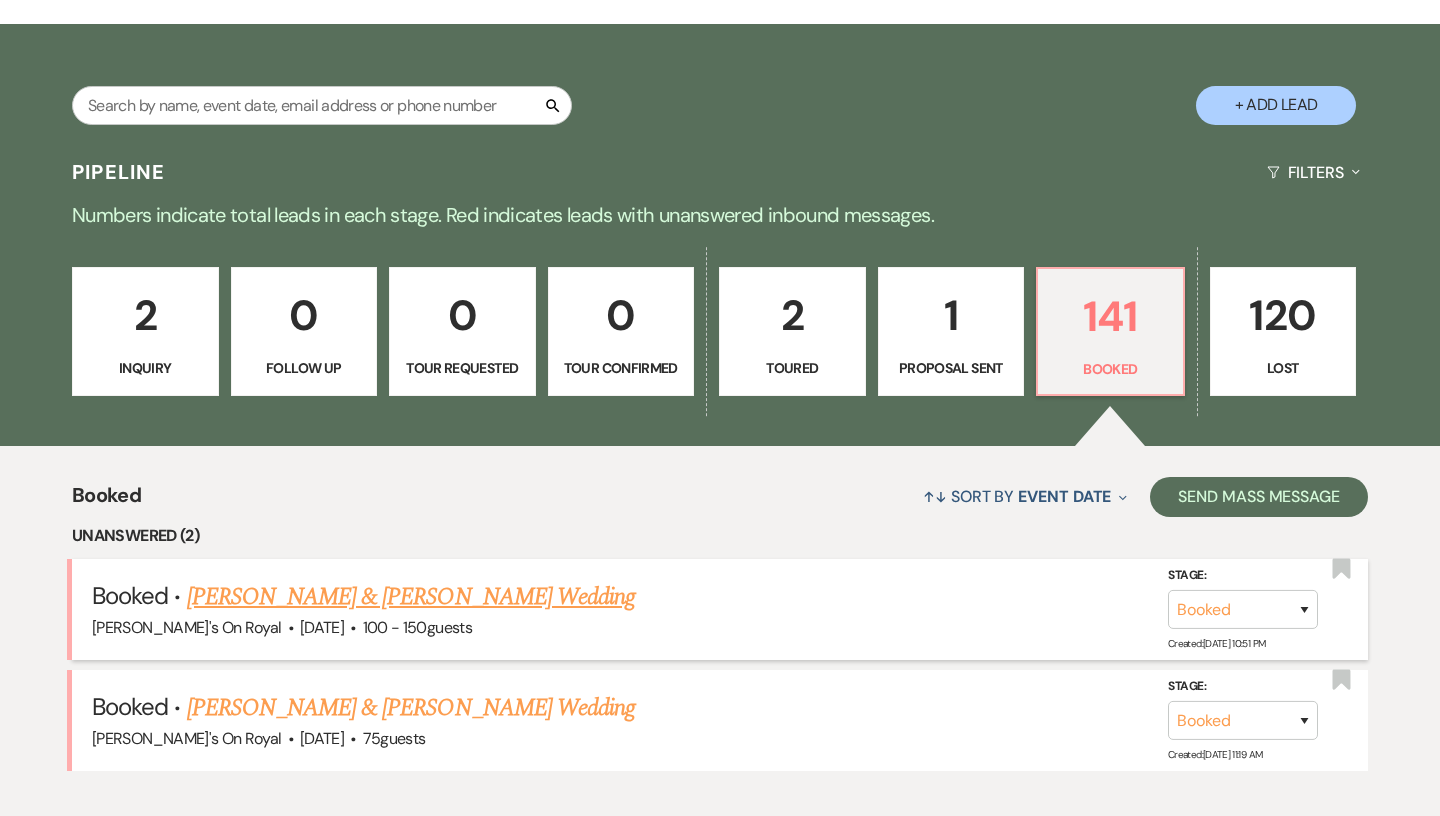 click on "[PERSON_NAME] & [PERSON_NAME] Wedding" at bounding box center (411, 597) 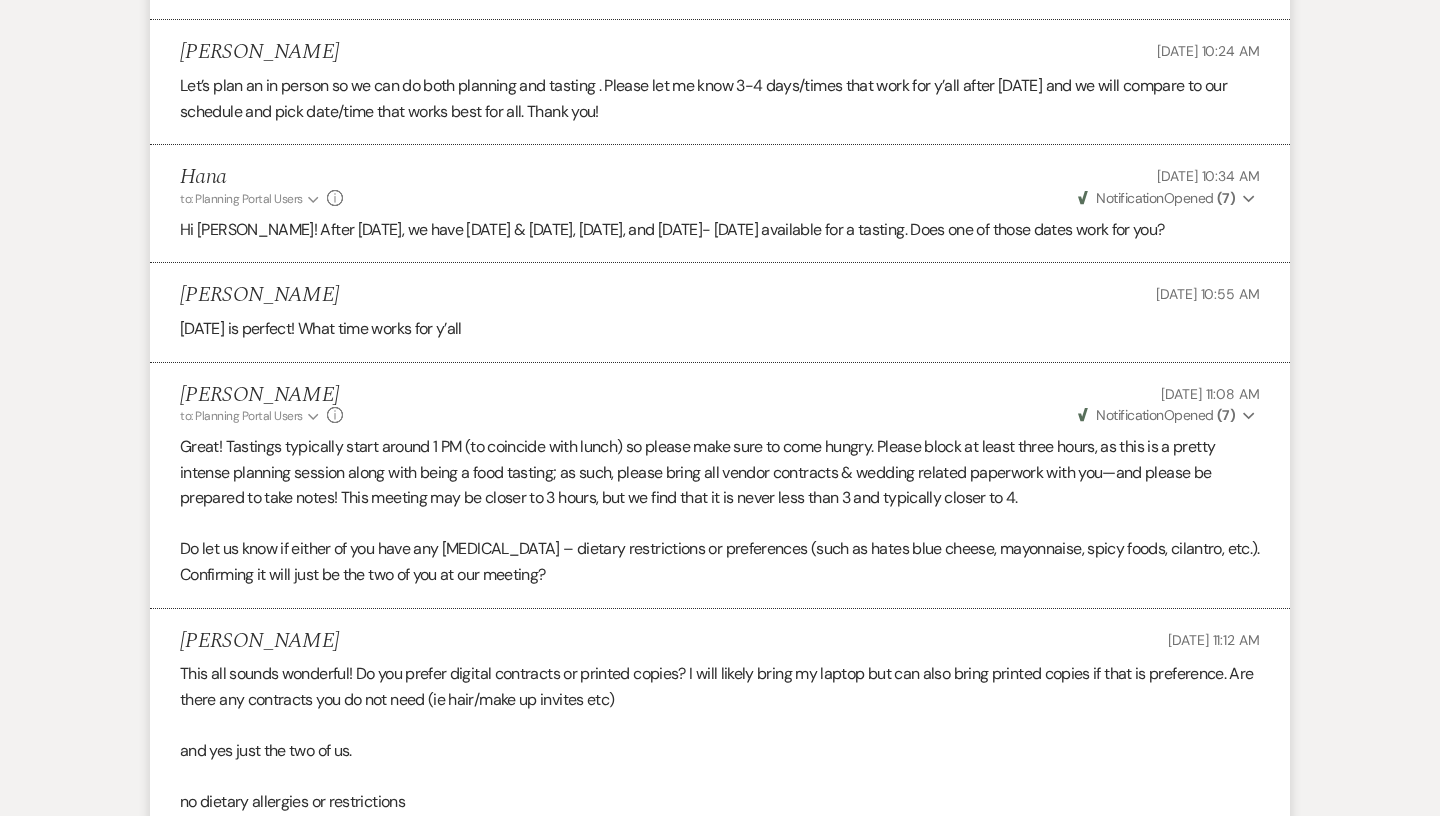 scroll, scrollTop: 183, scrollLeft: 0, axis: vertical 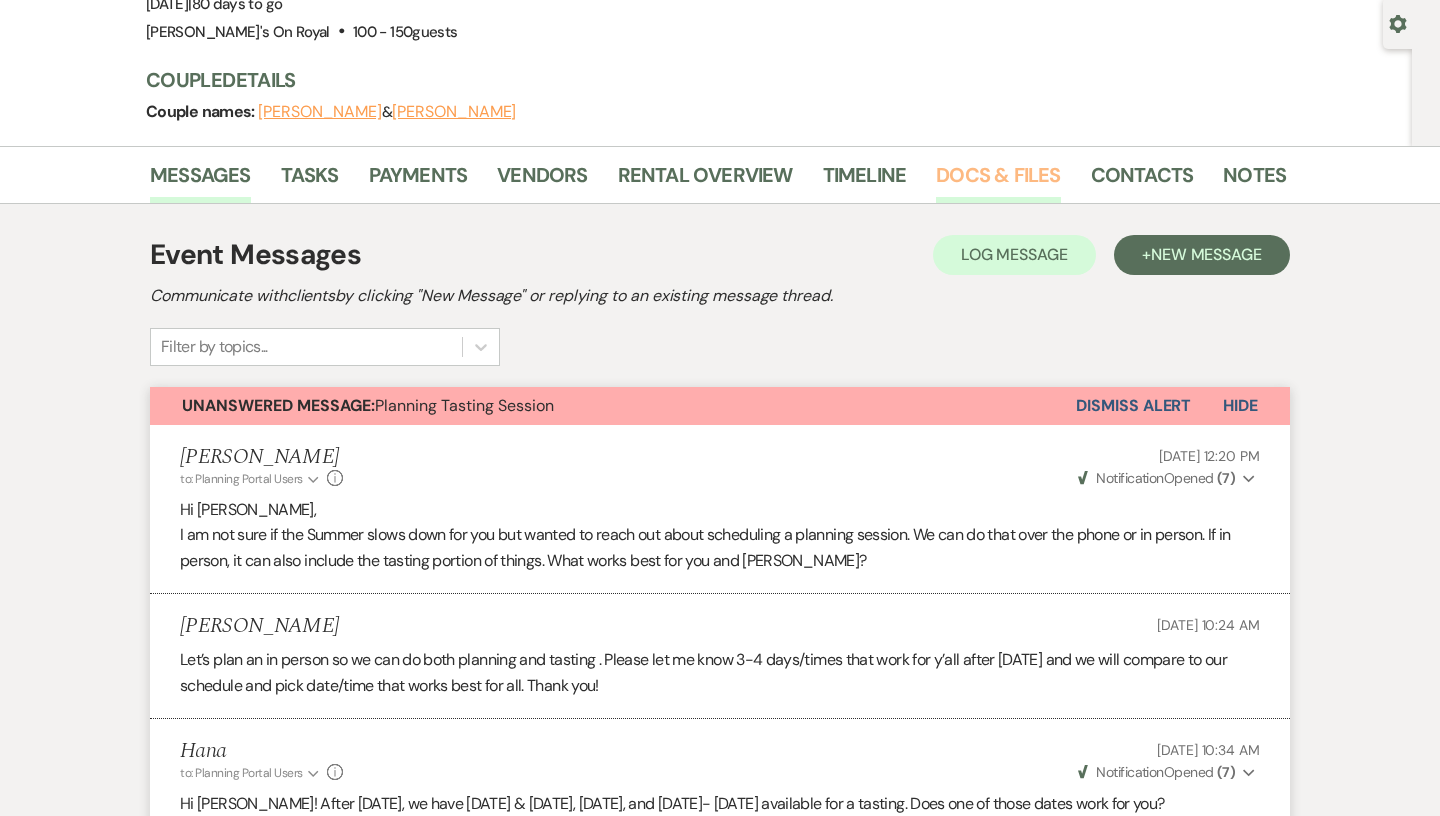 click on "Docs & Files" at bounding box center [998, 181] 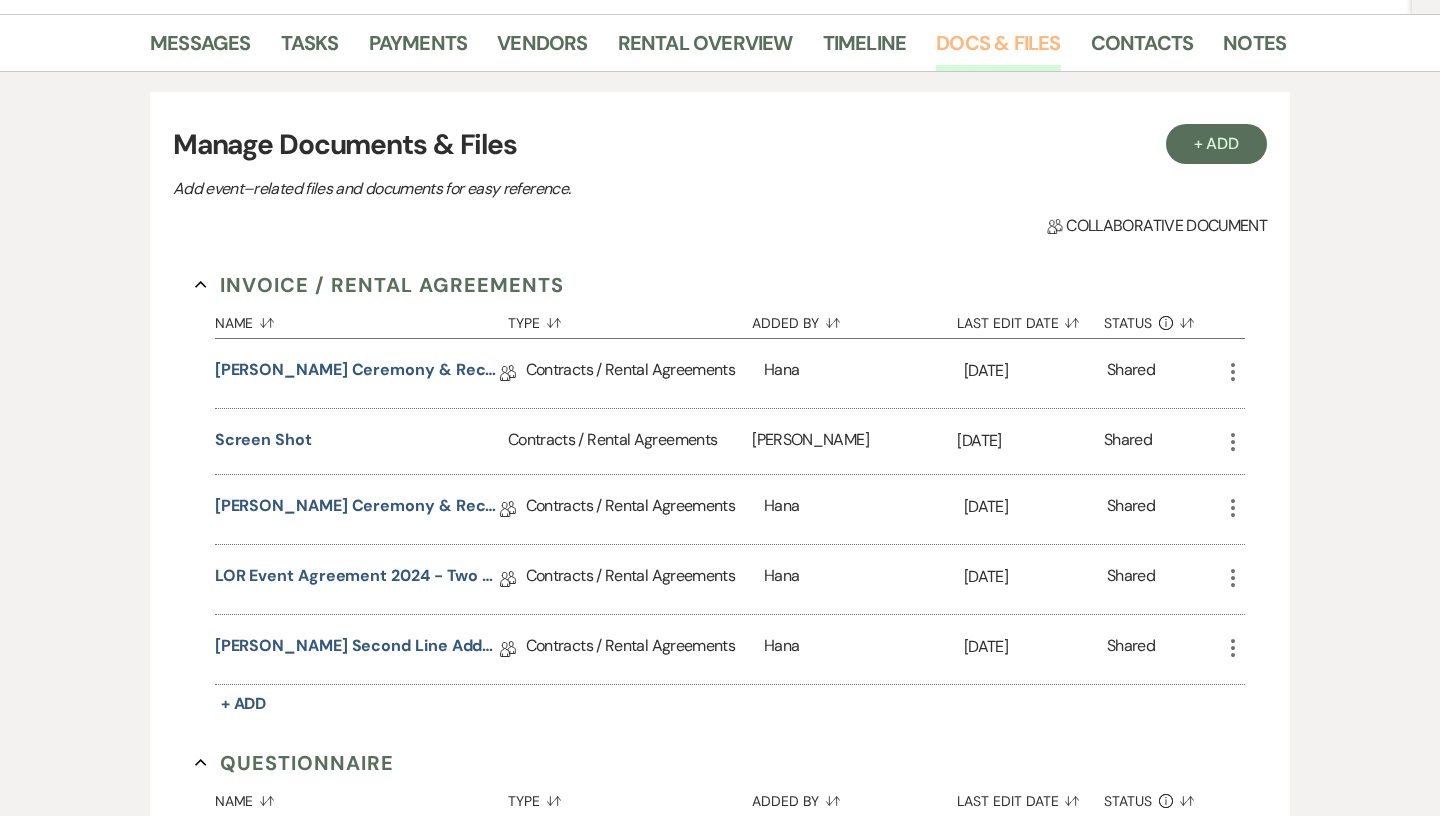 scroll, scrollTop: 316, scrollLeft: 0, axis: vertical 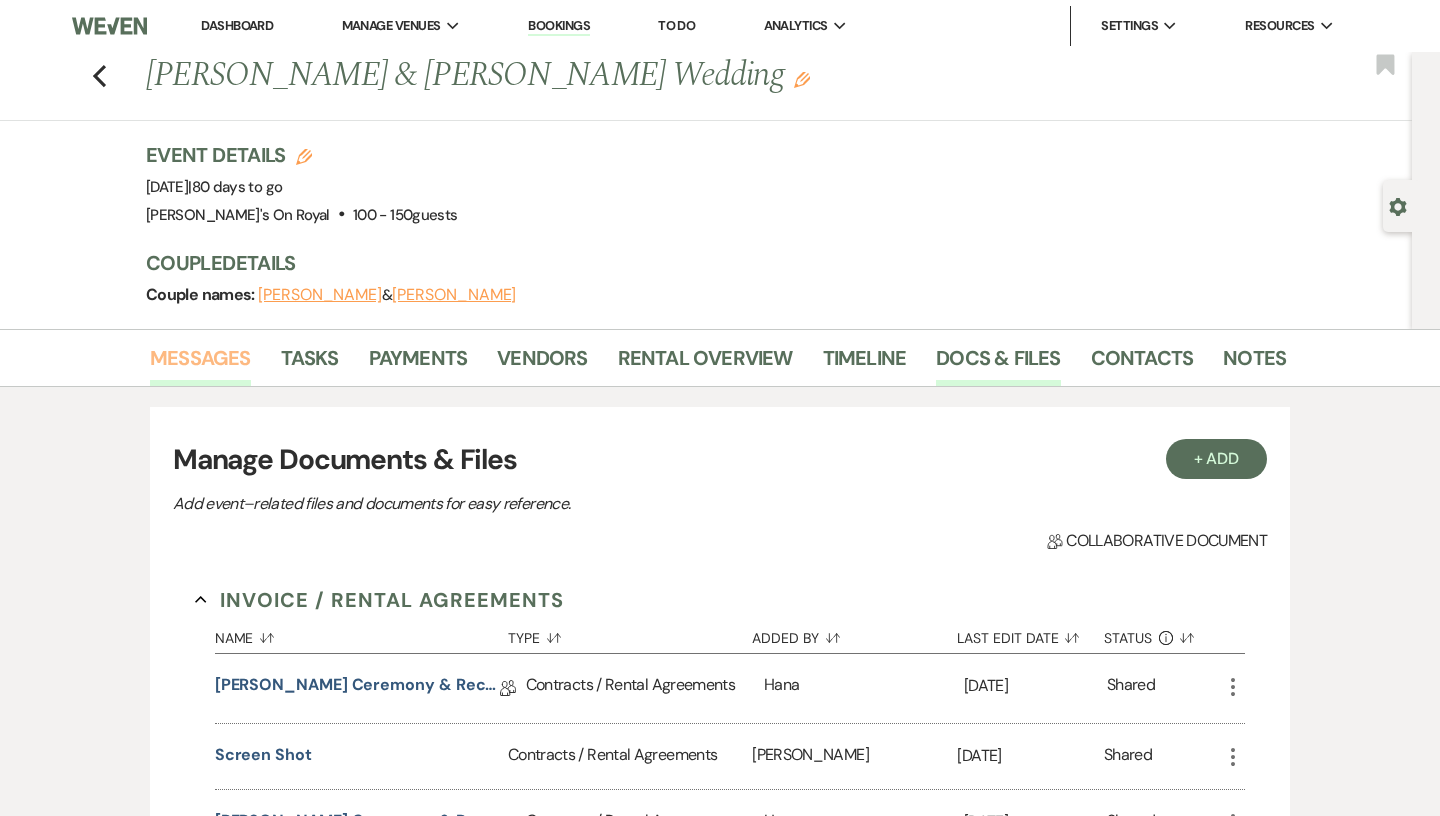 click on "Messages" at bounding box center [200, 364] 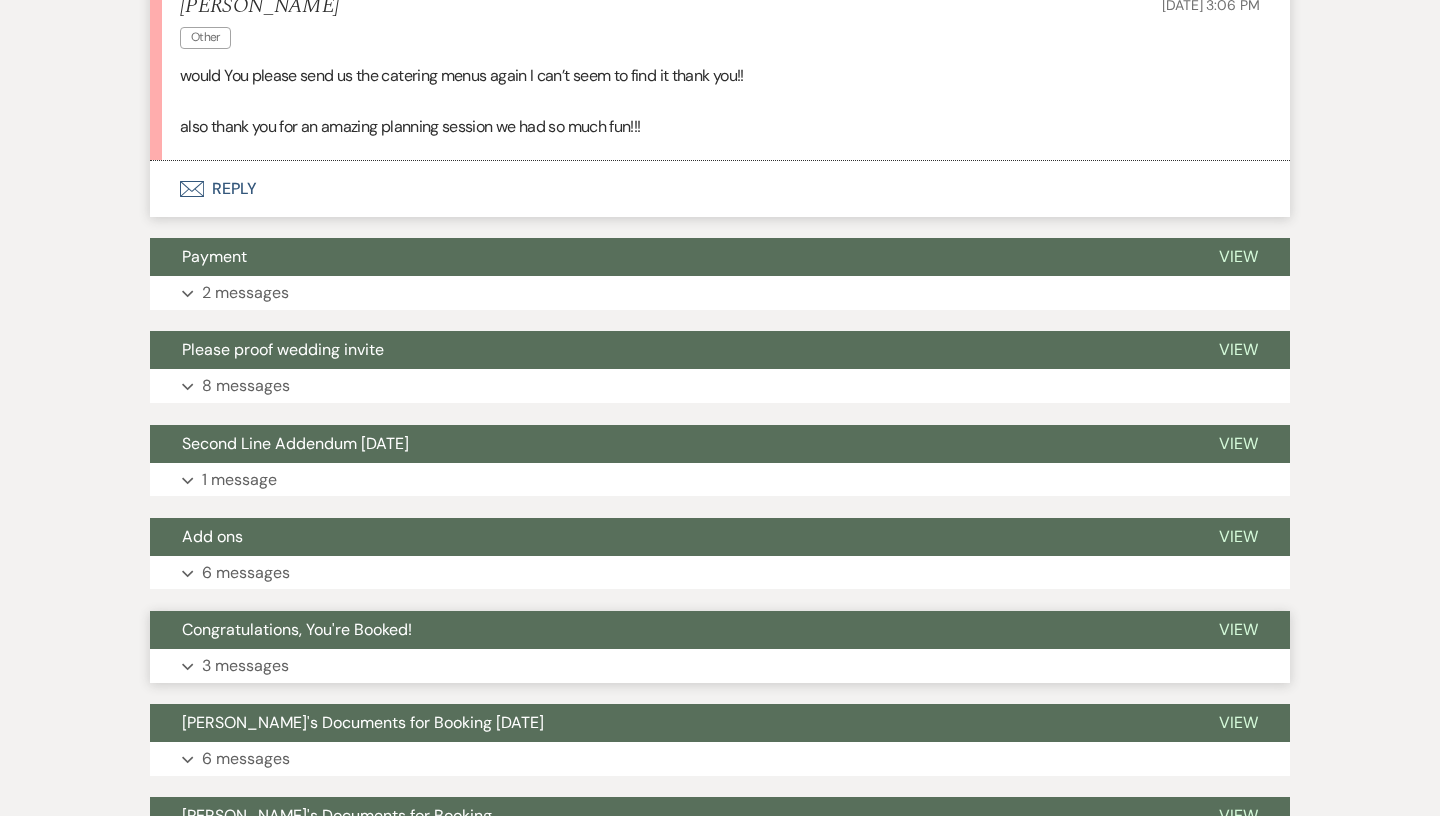 scroll, scrollTop: 1692, scrollLeft: 0, axis: vertical 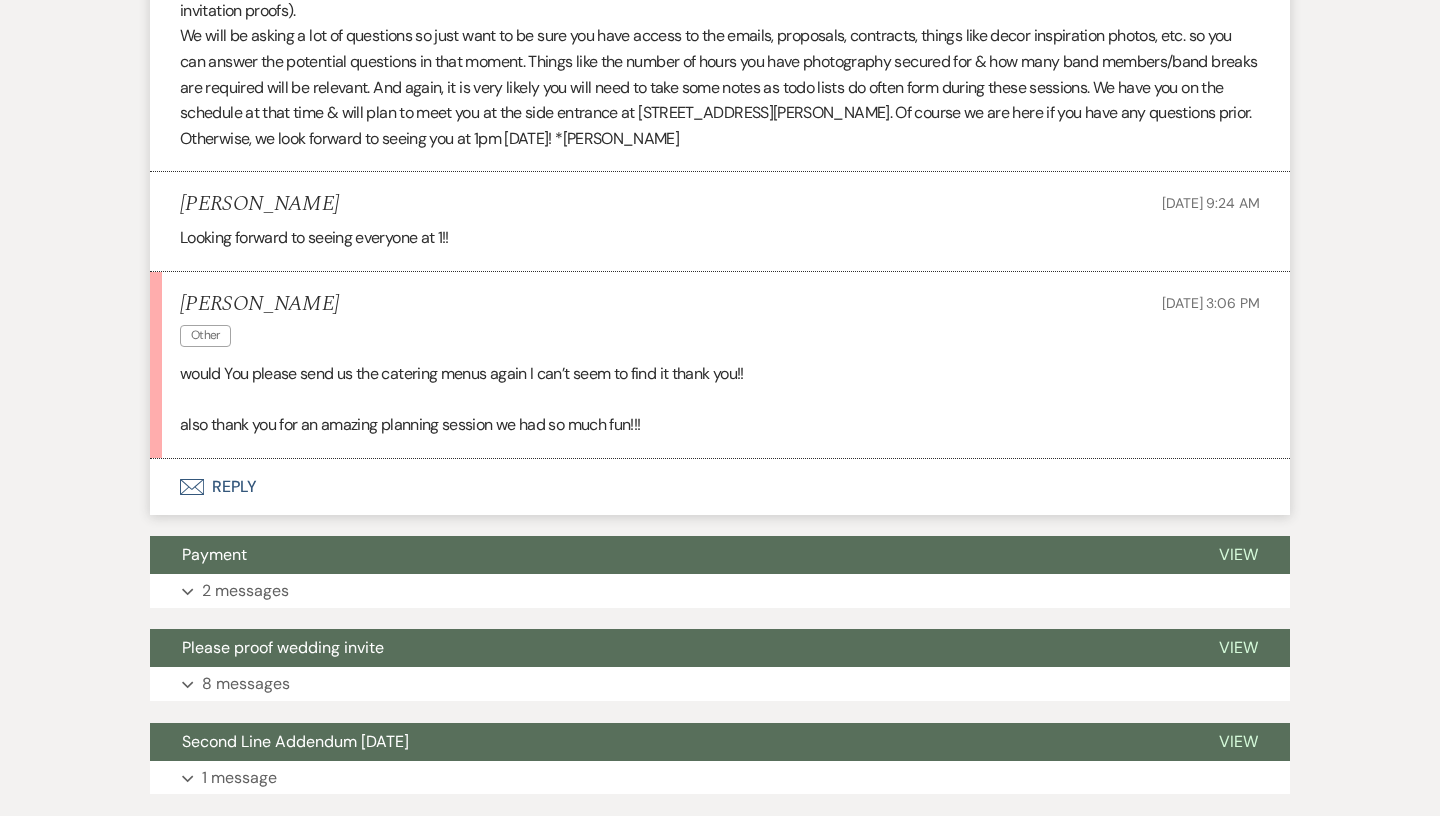 click on "Envelope Reply" at bounding box center (720, 487) 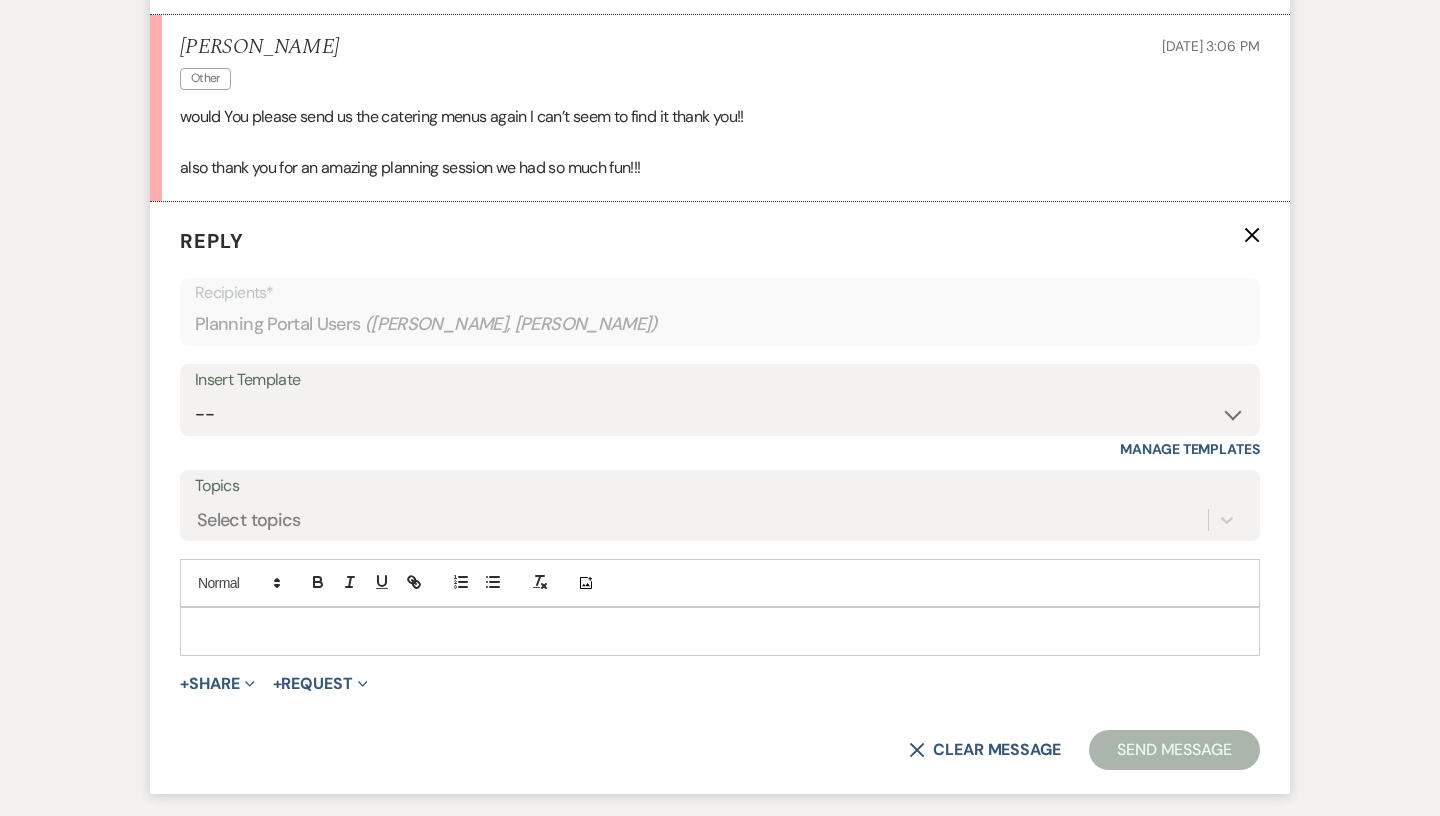 scroll, scrollTop: 1950, scrollLeft: 0, axis: vertical 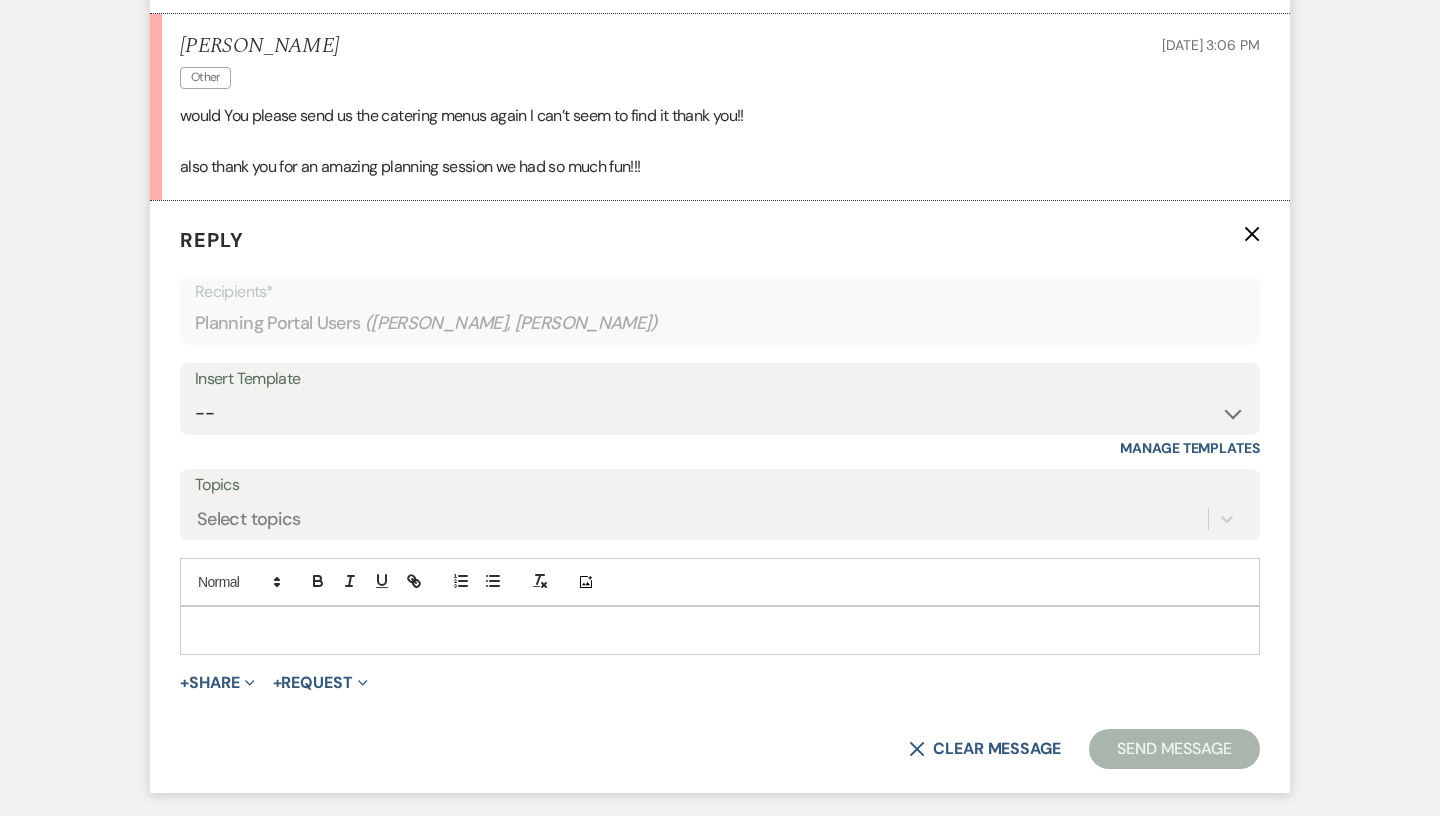 click at bounding box center (720, 630) 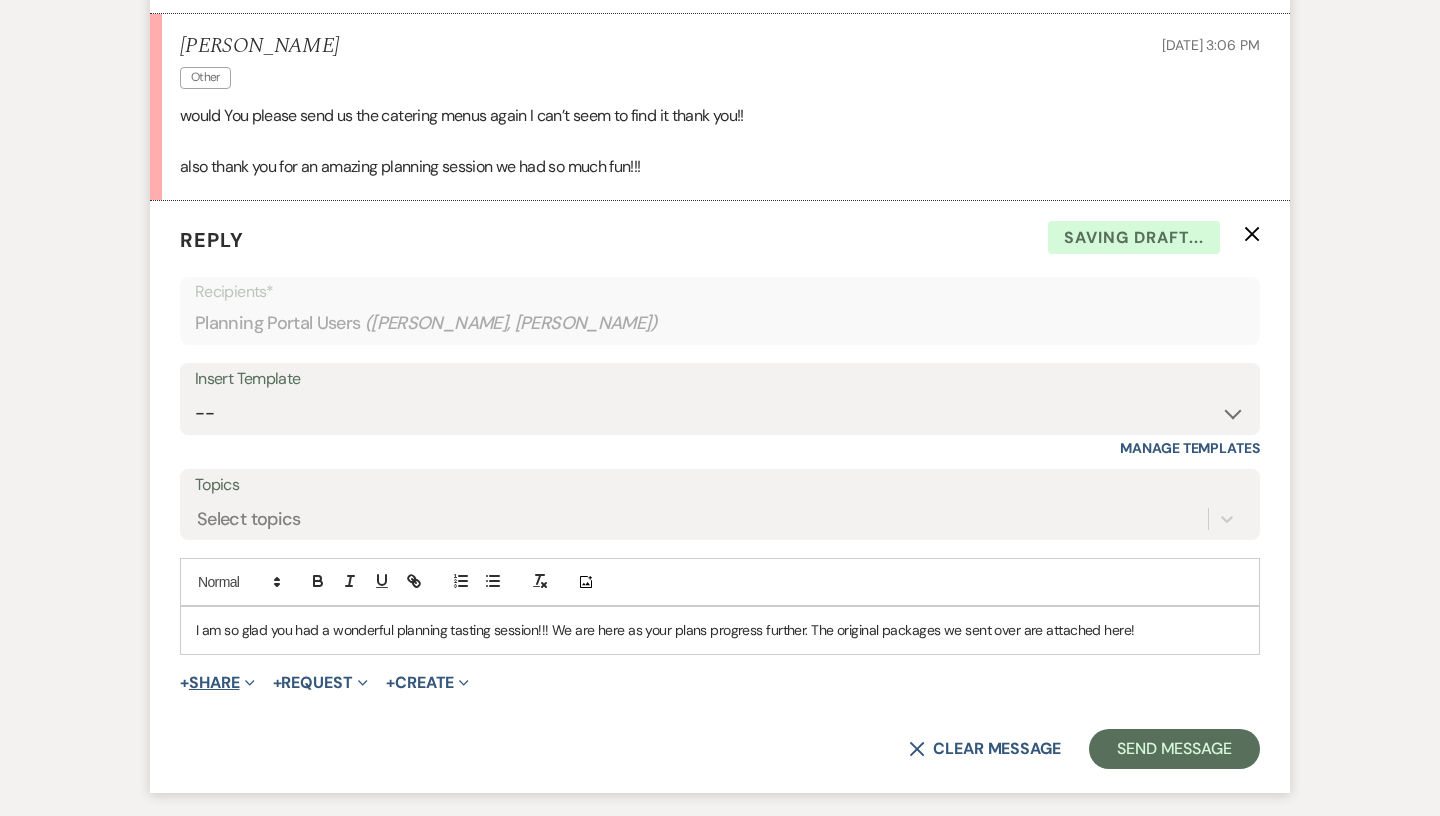 click on "+  Share Expand" at bounding box center [217, 683] 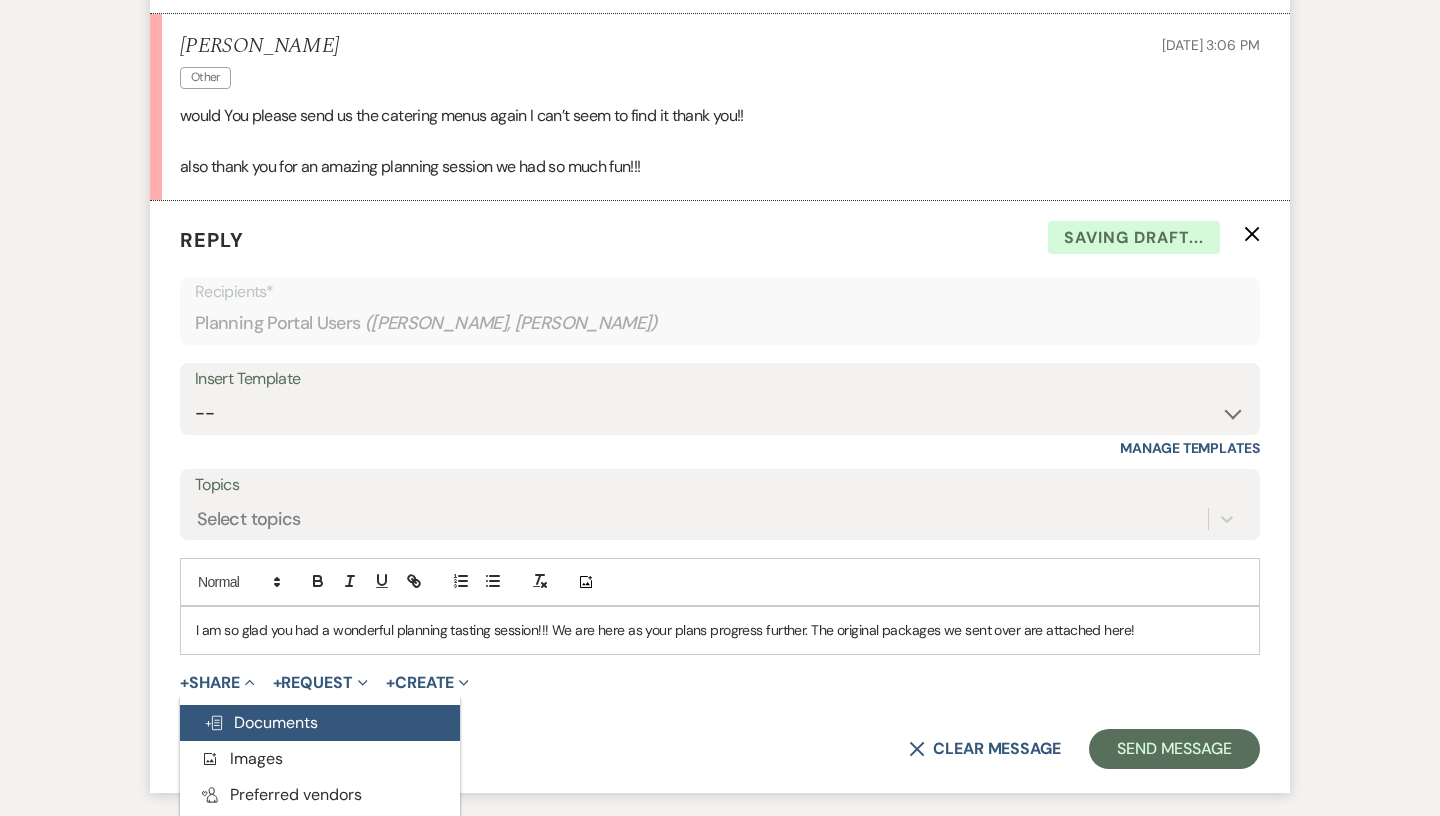 click on "Doc Upload Documents" at bounding box center (320, 723) 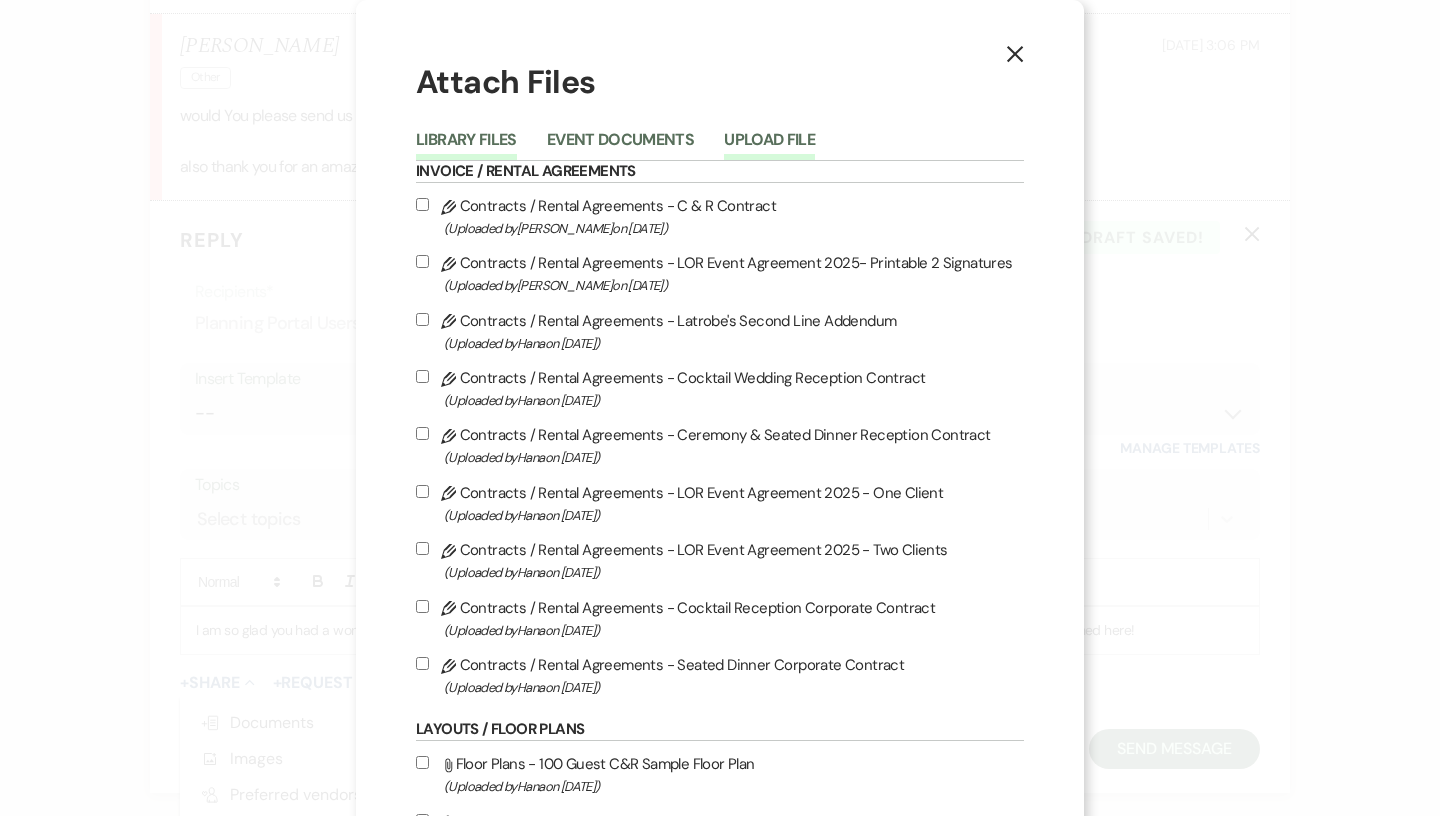 click on "Upload File" at bounding box center (769, 146) 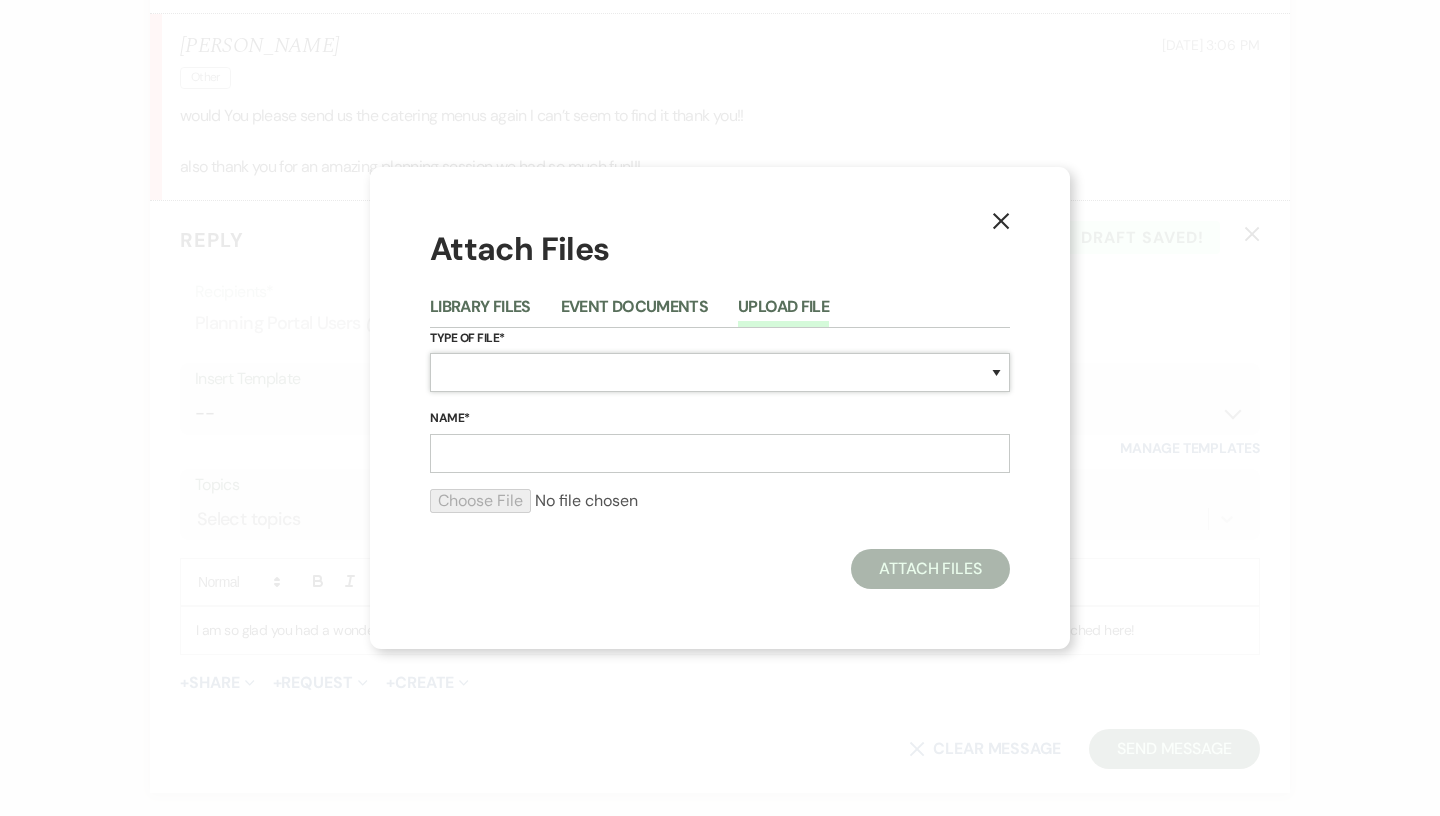 click on "Special Event Insurance Vendor Certificate of Insurance Contracts / Rental Agreements Invoices Receipts Event Maps Floor Plans Rain Plan Seating Charts Venue Layout Catering / Alcohol Permit Event Permit Fire Permit Fuel Permit Generator Permit Tent Permit Venue Permit Other Permit Inventory  Promotional Sample Venue Beverage Ceremony Event Finalize + Share Guests Lodging Menu Vendors Venue Beverage Brochure Menu Packages Product Specifications Quotes Beverage Event and Ceremony Details Finalize & Share Guests Lodging Menu Vendors Venue Event Timeline Family / Wedding Party Timeline Food and Beverage Timeline MC / DJ / Band Timeline Master Timeline Photography Timeline Set-Up / Clean-Up Vendor Timeline Bartender Safe Serve / TiPS Certification Vendor Certification Vendor License Other" at bounding box center (720, 372) 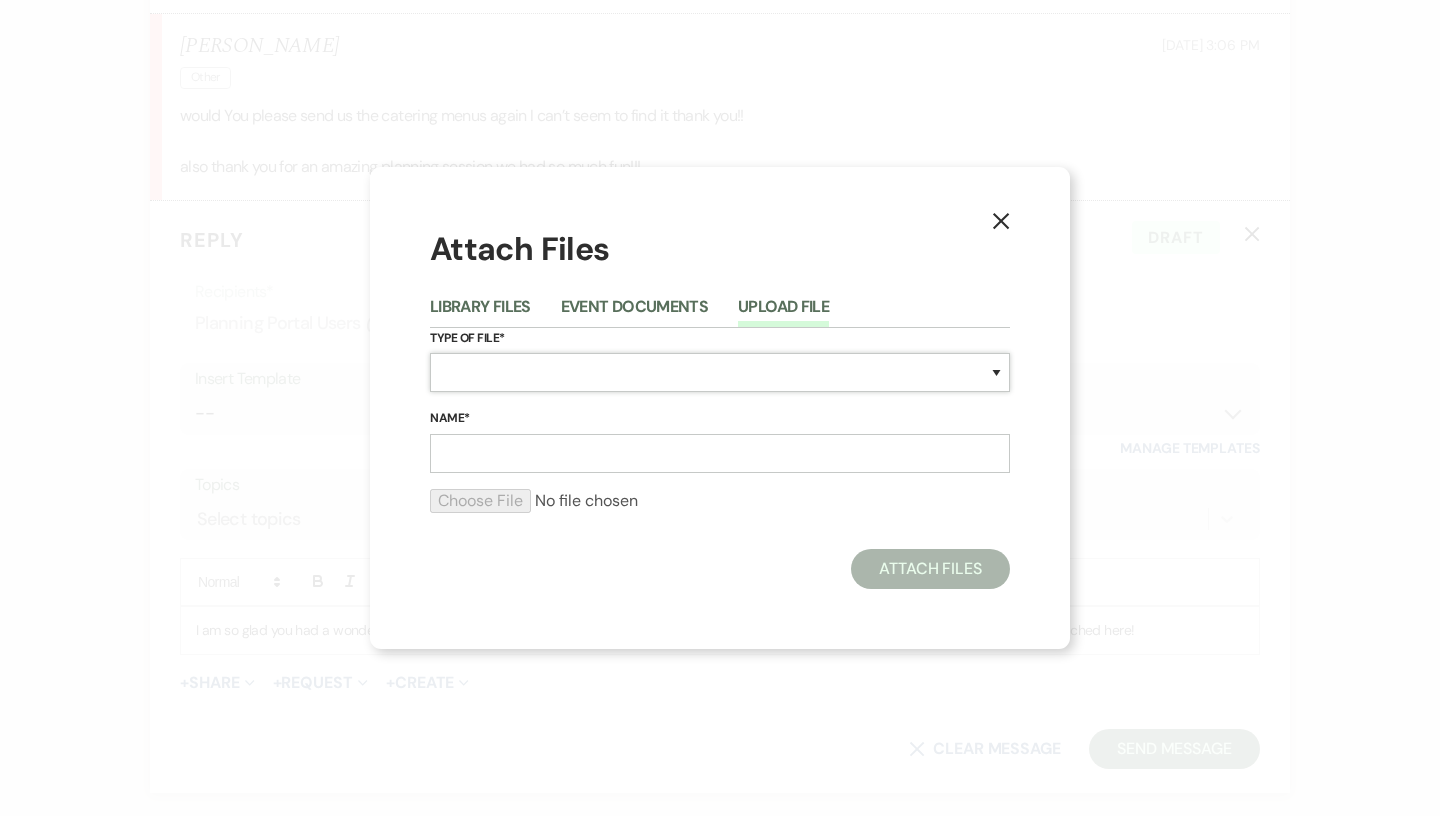 select on "20" 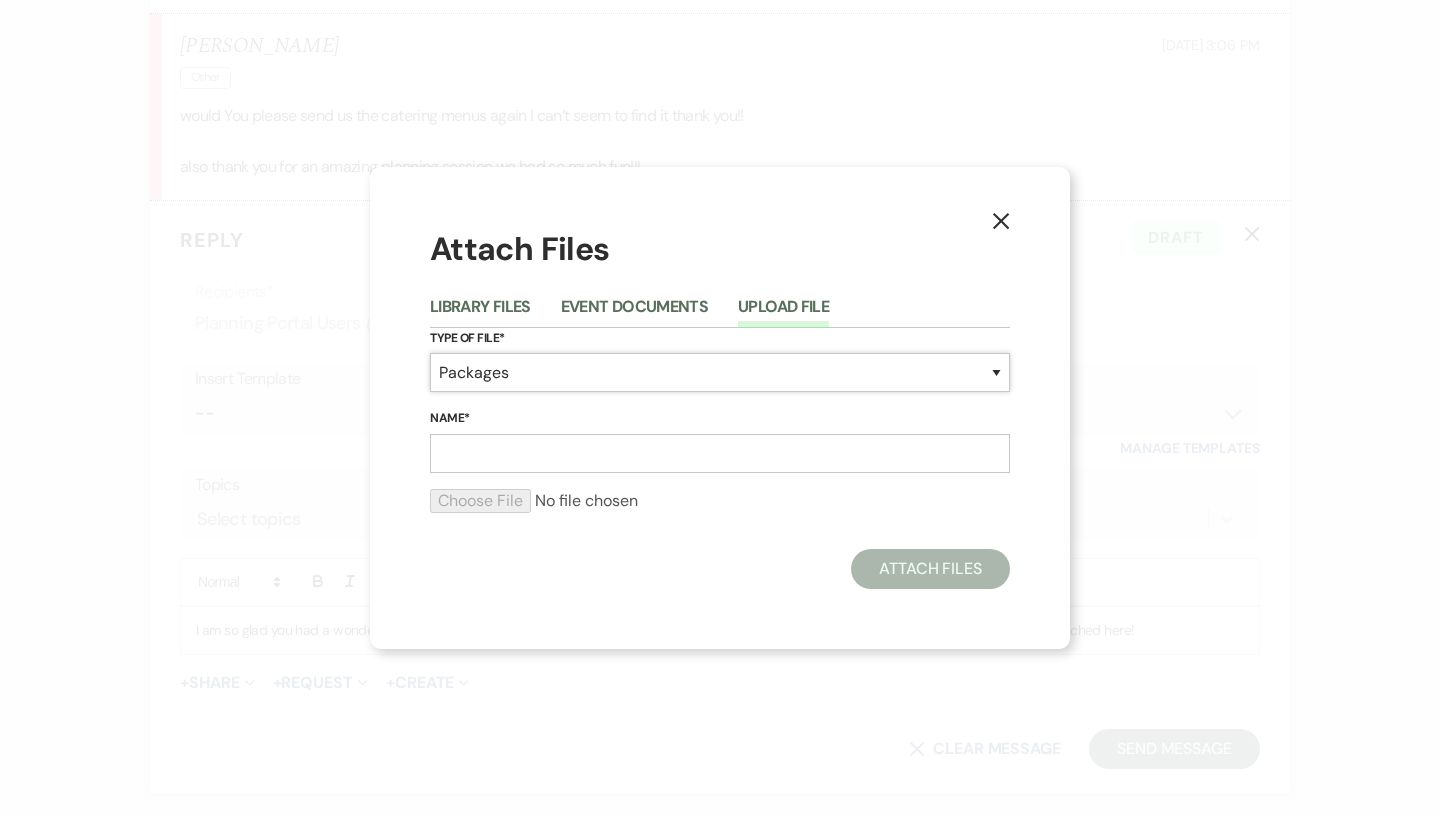 click on "Packages" at bounding box center [0, 0] 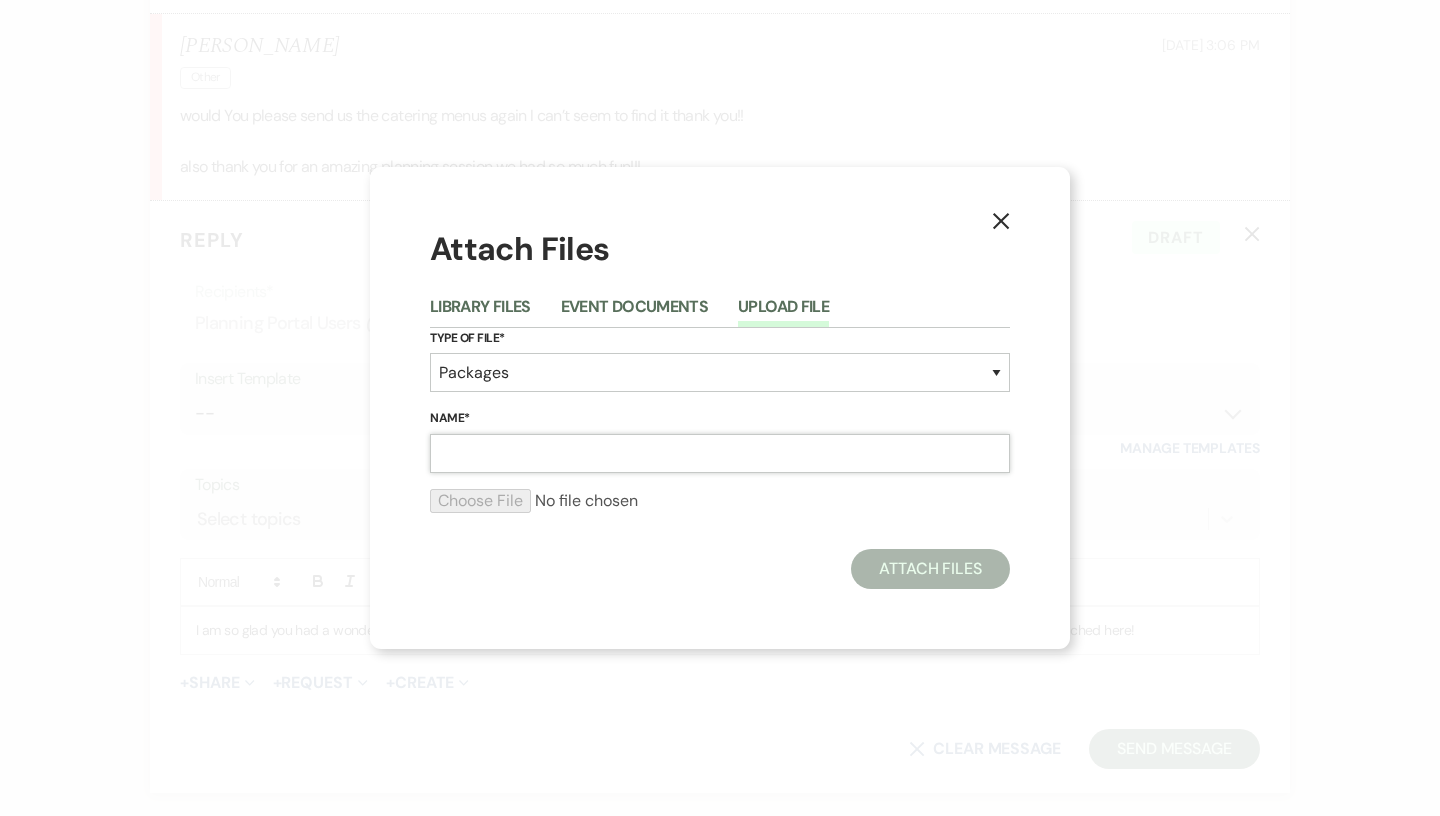 click on "Name*" at bounding box center [720, 453] 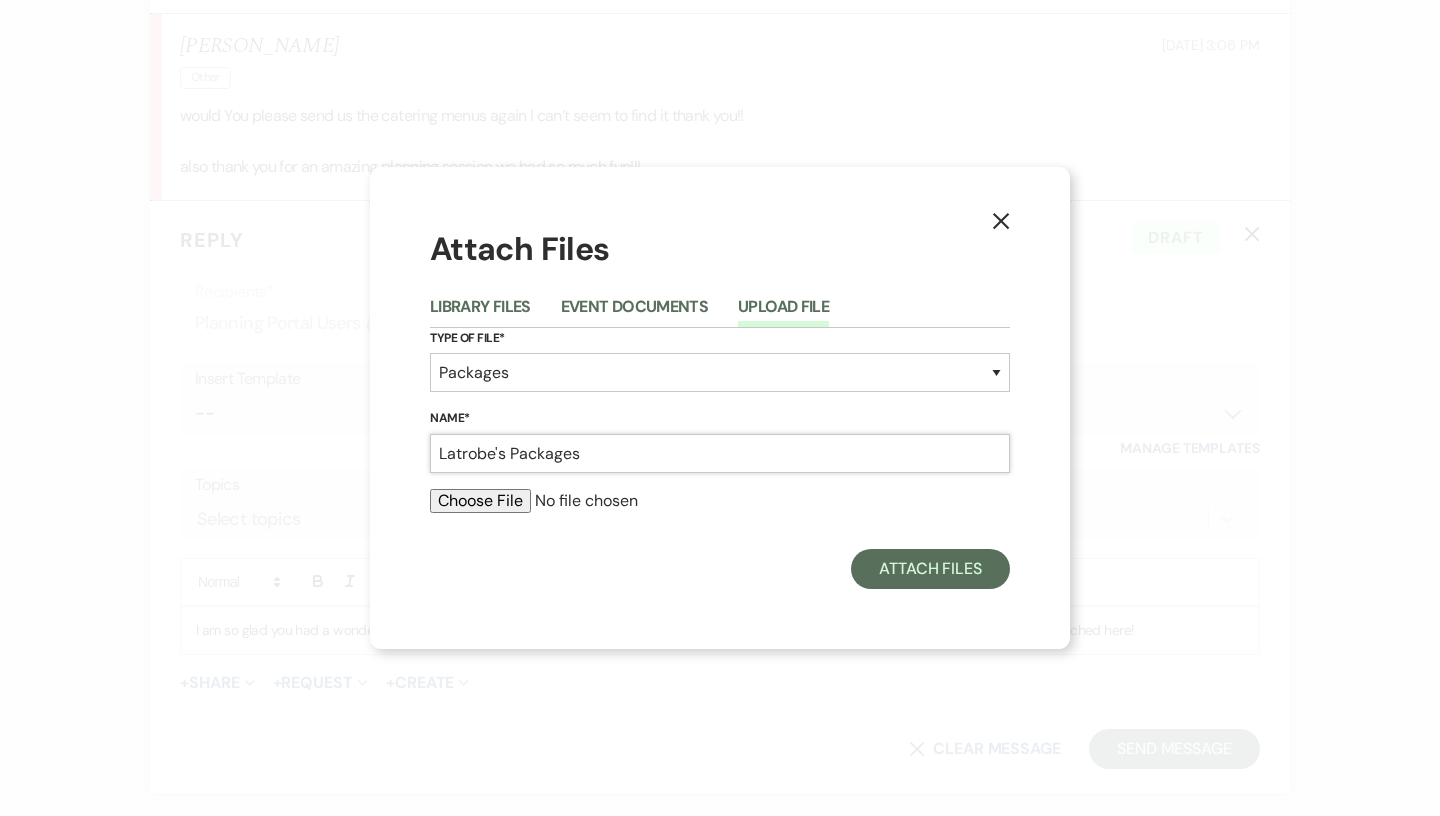 type on "Latrobe's Packages" 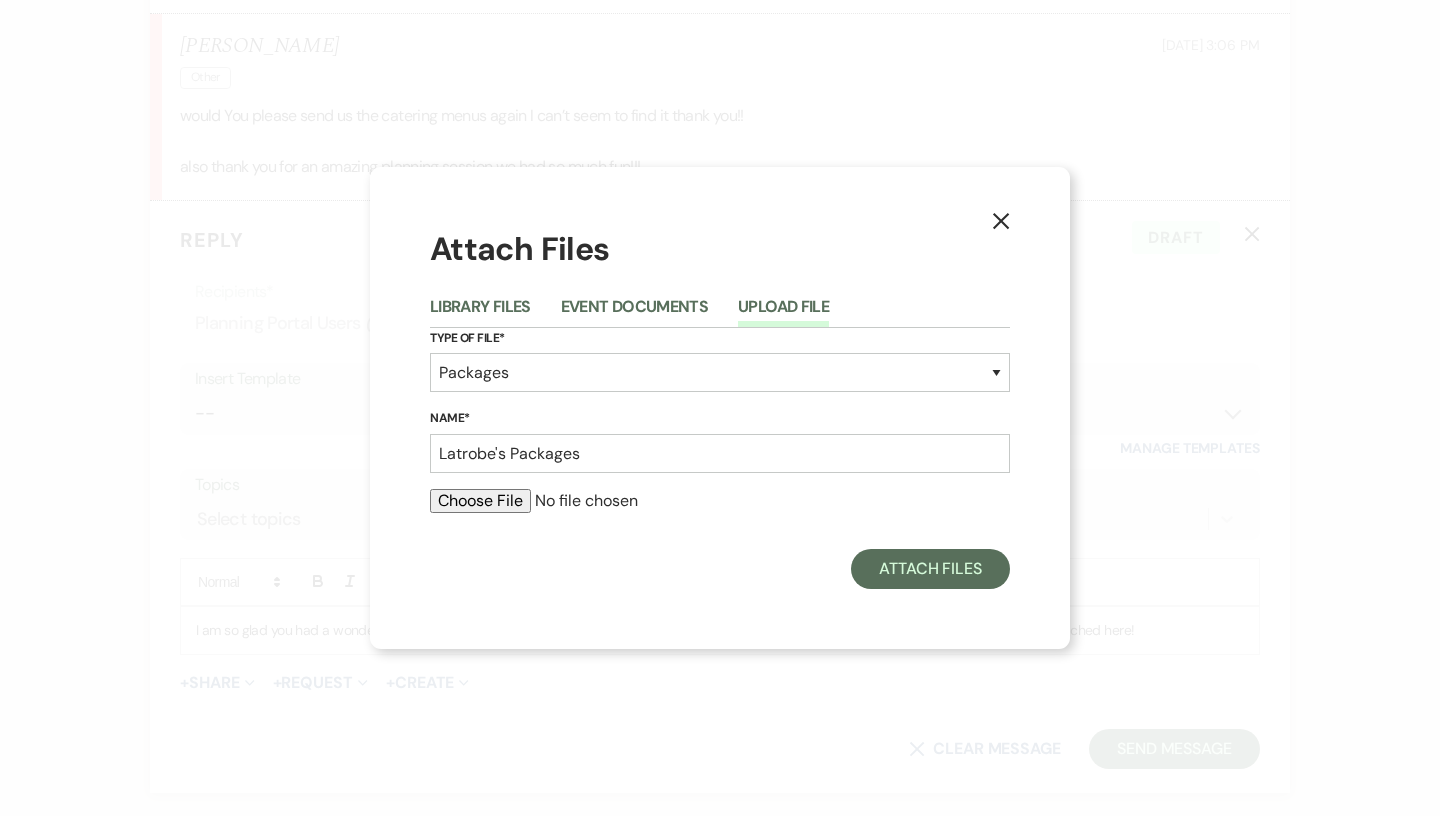 click at bounding box center (720, 501) 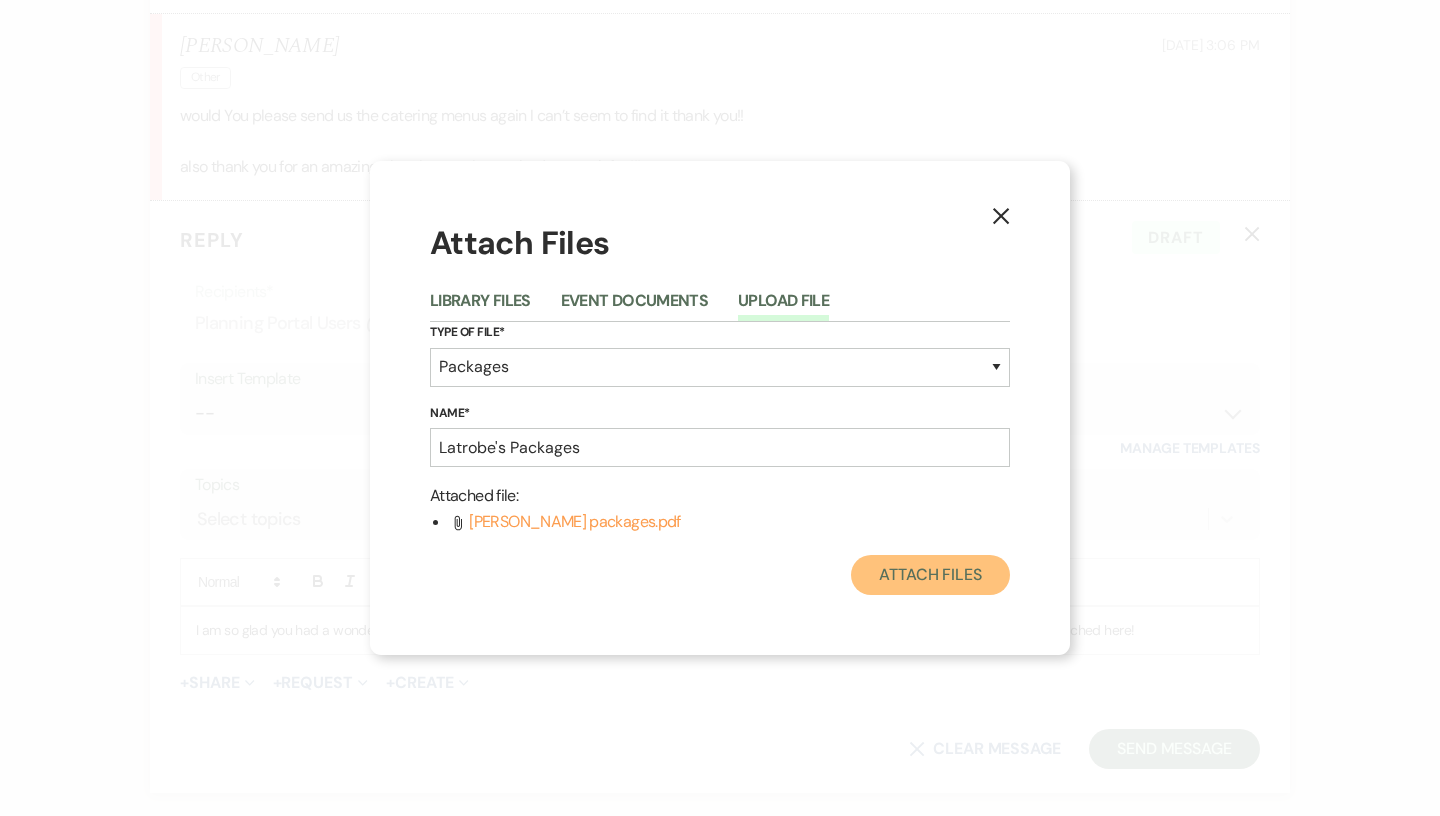click on "Attach Files" at bounding box center (930, 575) 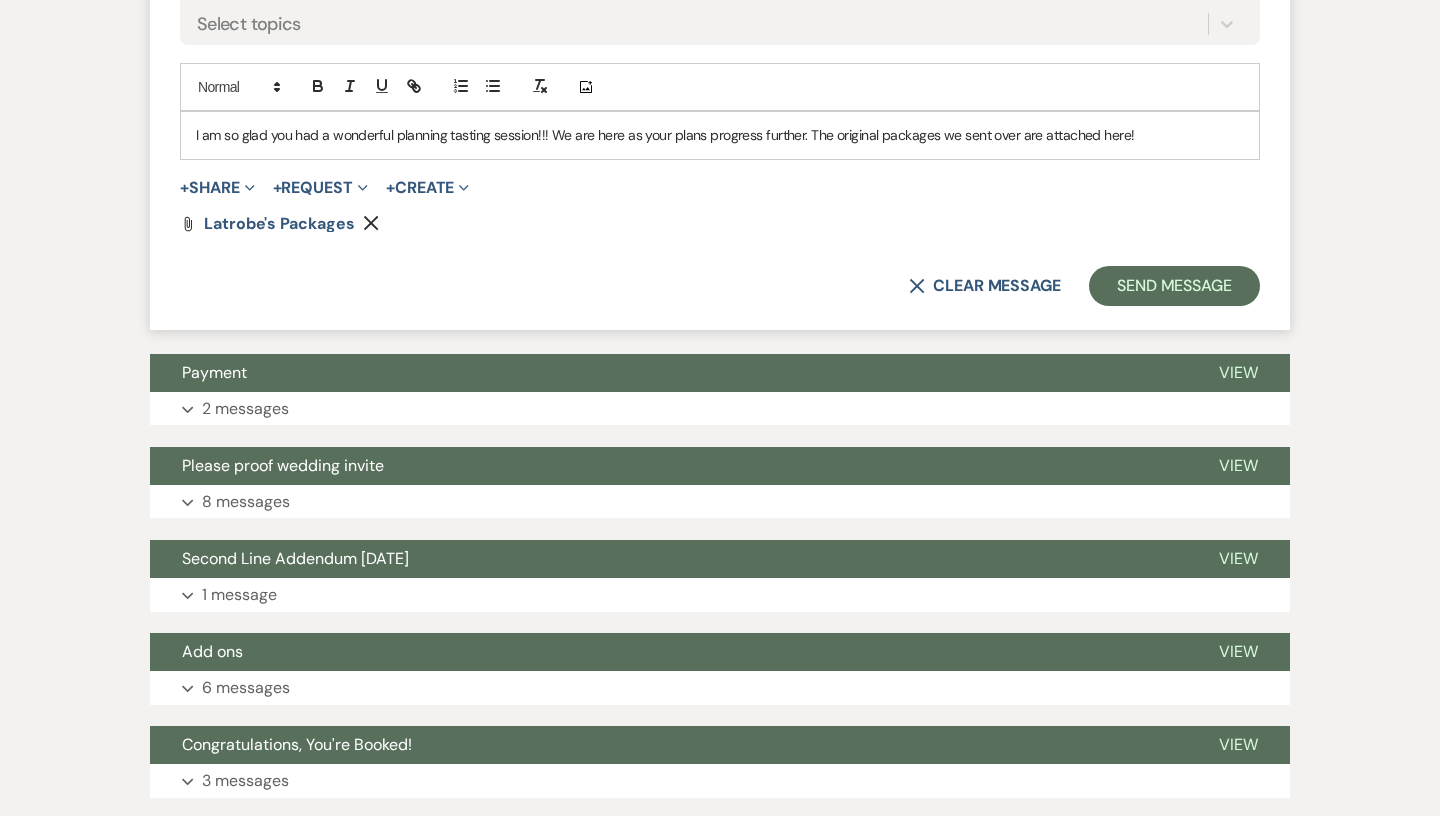 scroll, scrollTop: 2450, scrollLeft: 0, axis: vertical 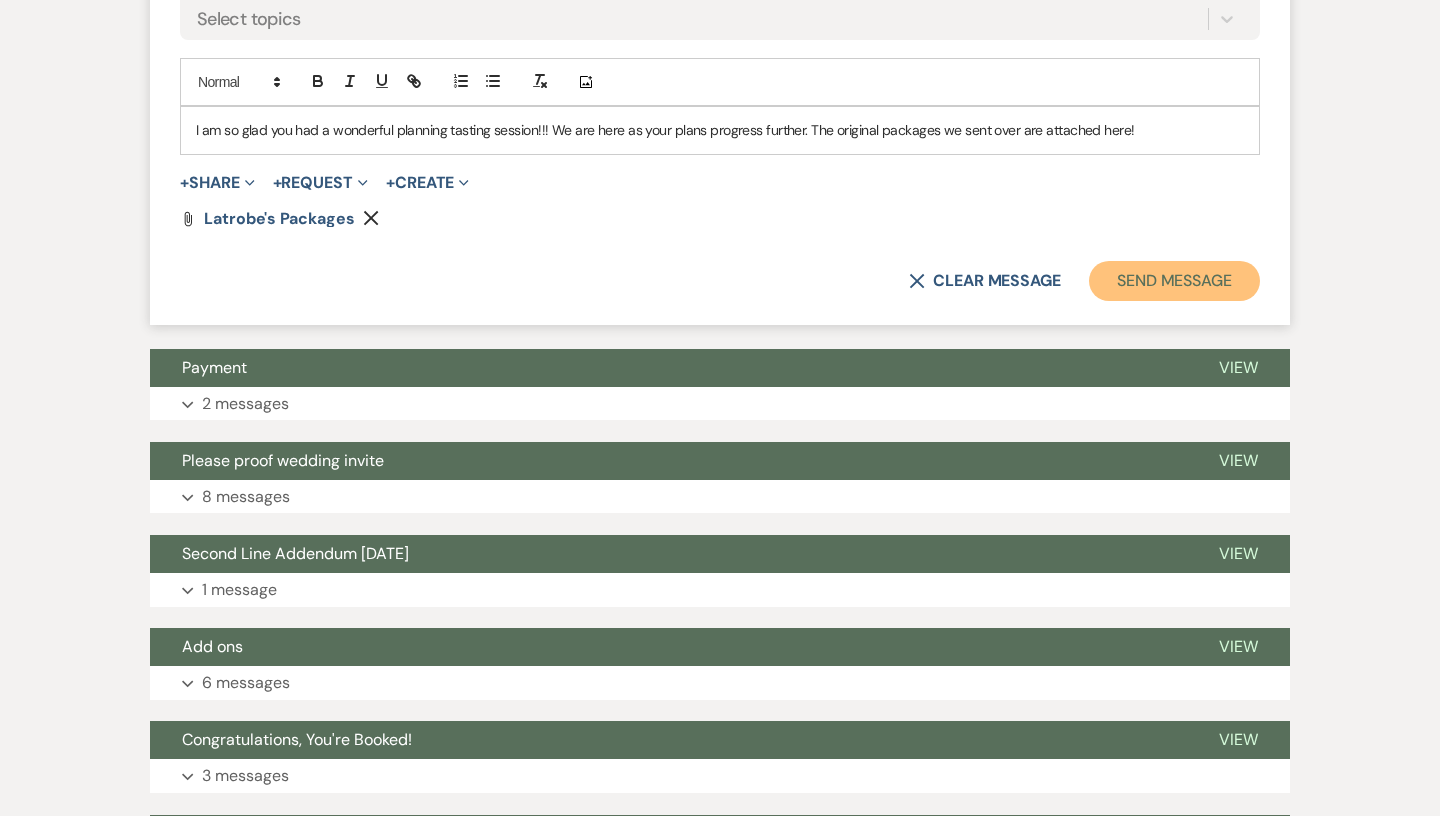click on "Send Message" at bounding box center (1174, 281) 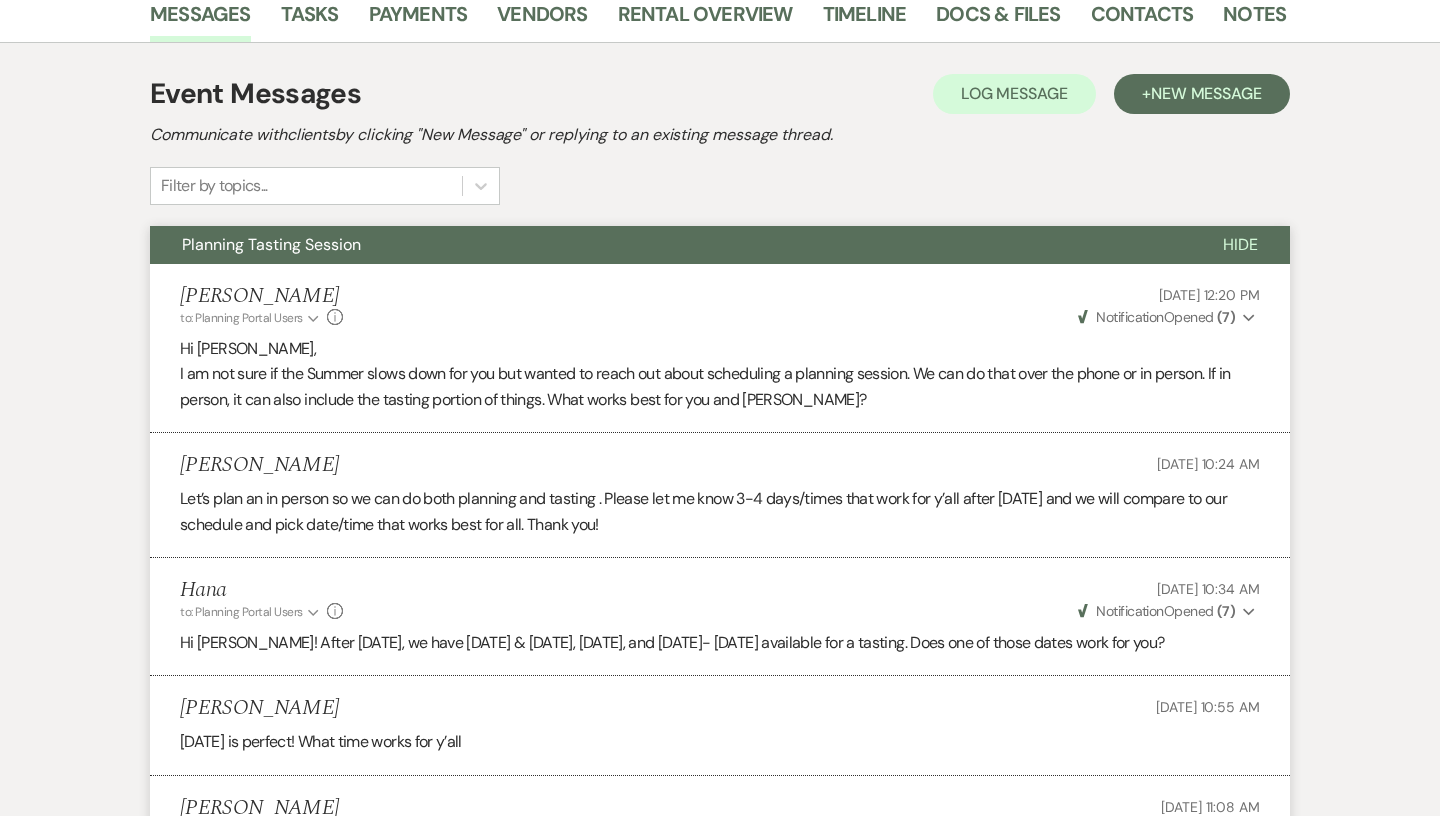 scroll, scrollTop: 0, scrollLeft: 0, axis: both 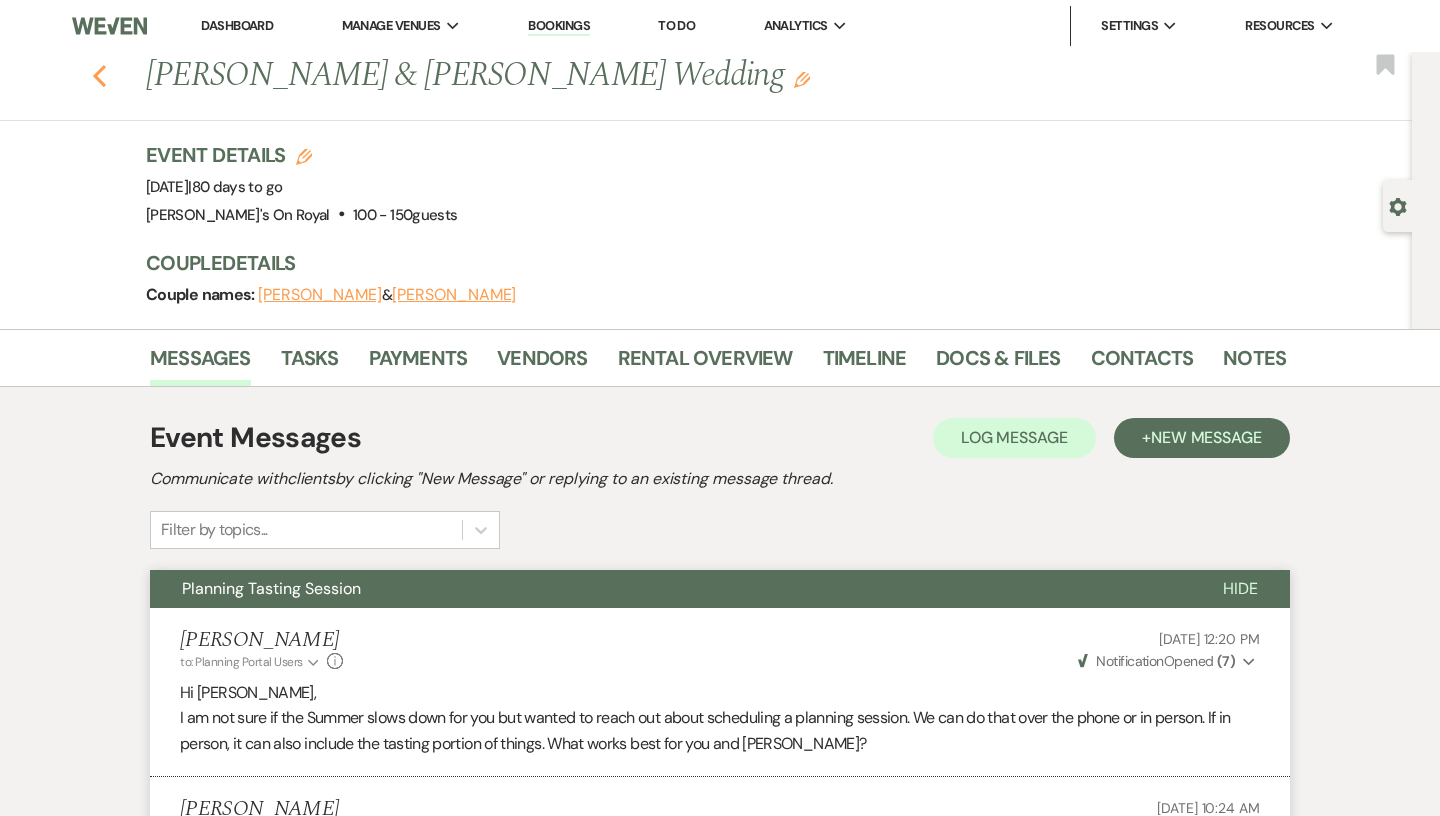 click on "Previous" 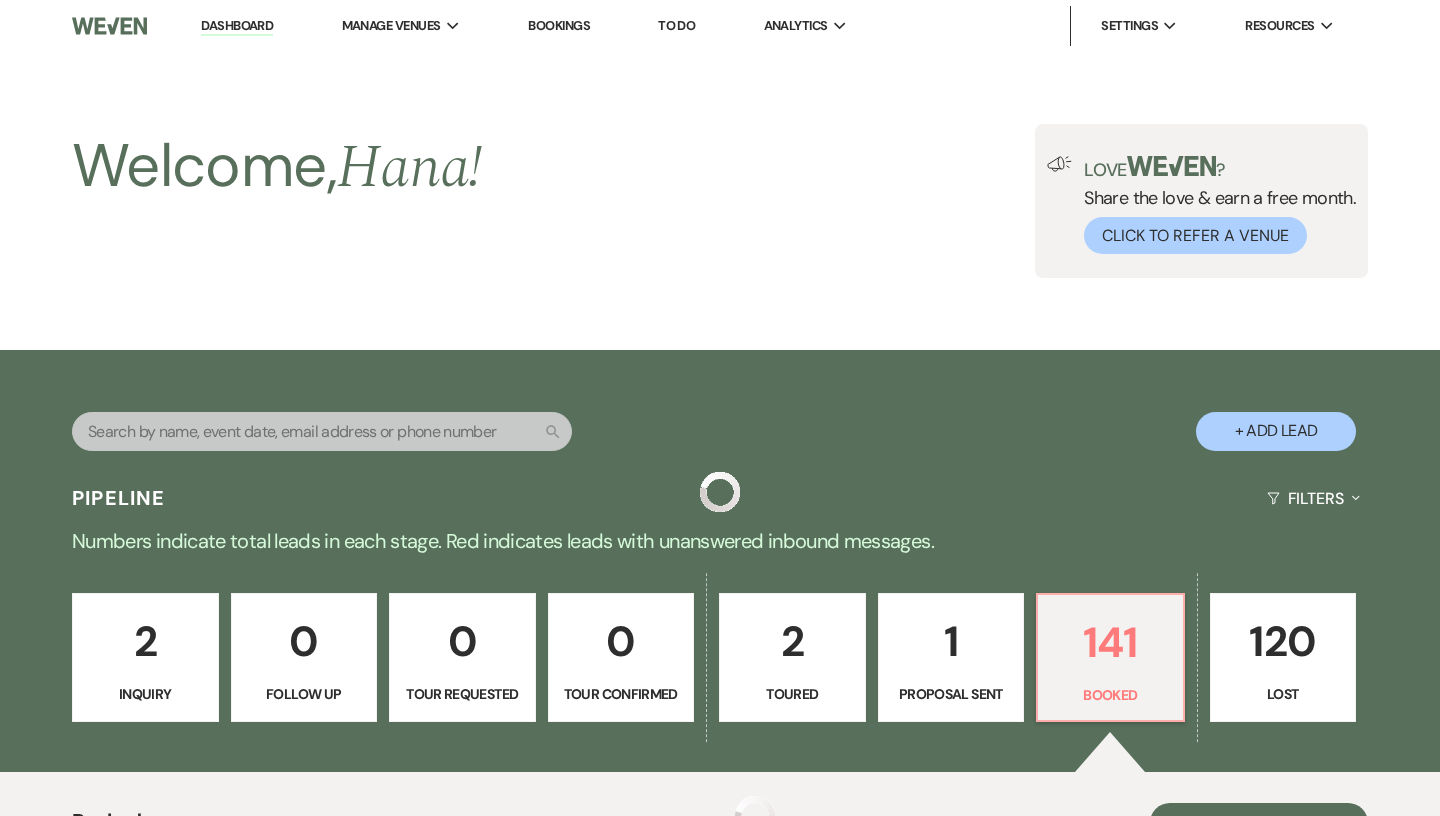 scroll, scrollTop: 326, scrollLeft: 0, axis: vertical 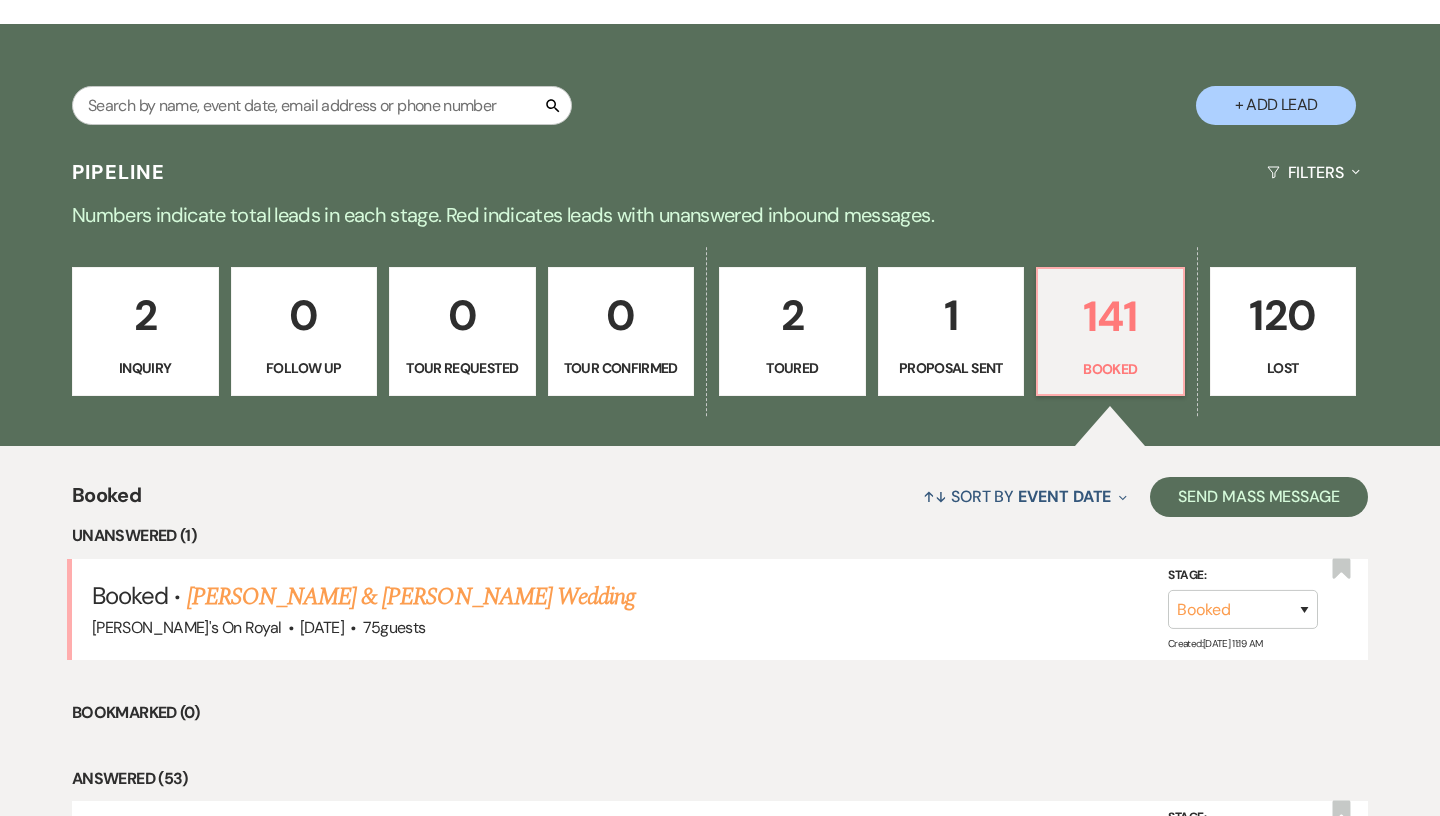 click on "[PERSON_NAME] & [PERSON_NAME] Wedding" at bounding box center (411, 597) 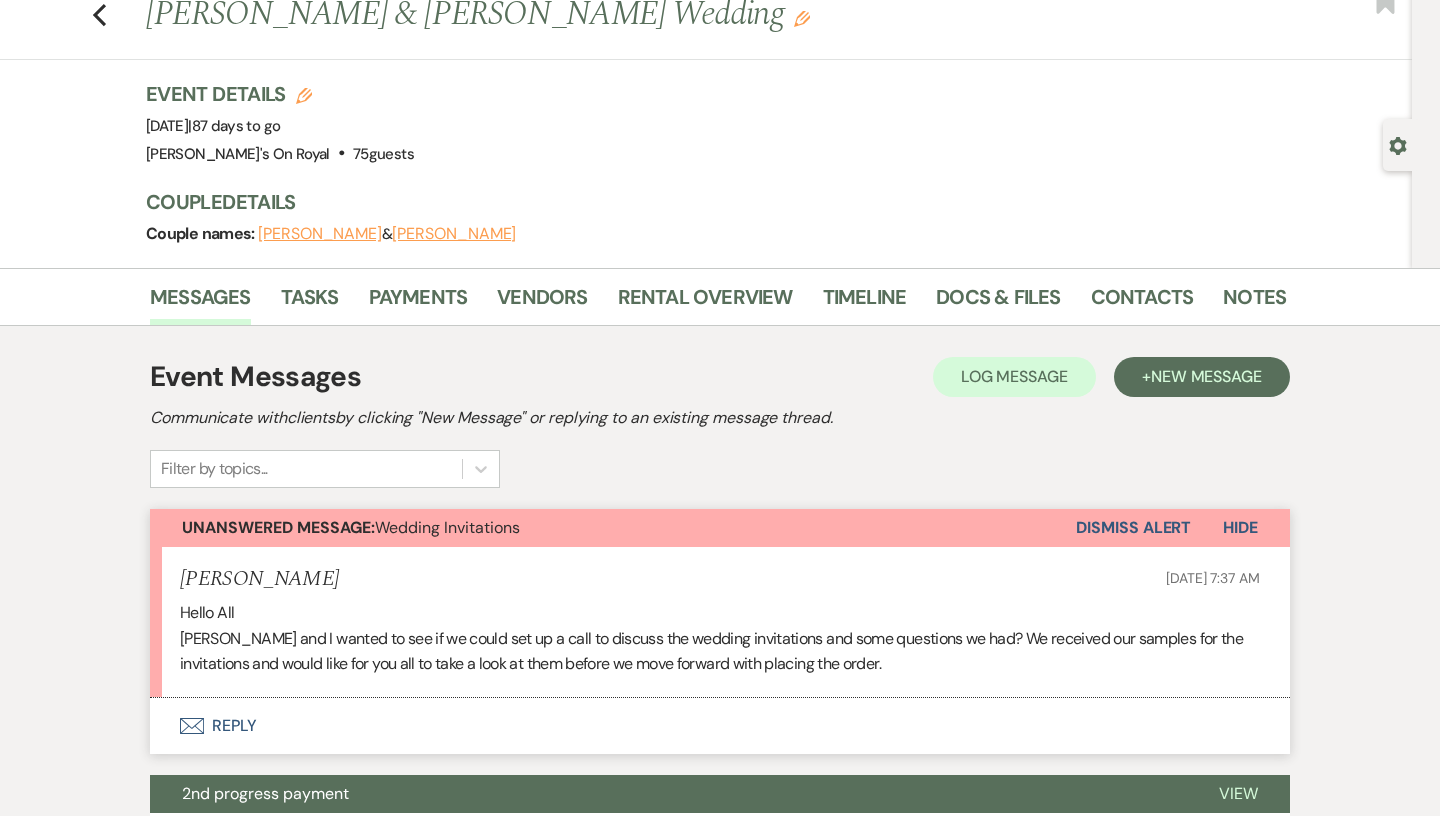 scroll, scrollTop: 0, scrollLeft: 0, axis: both 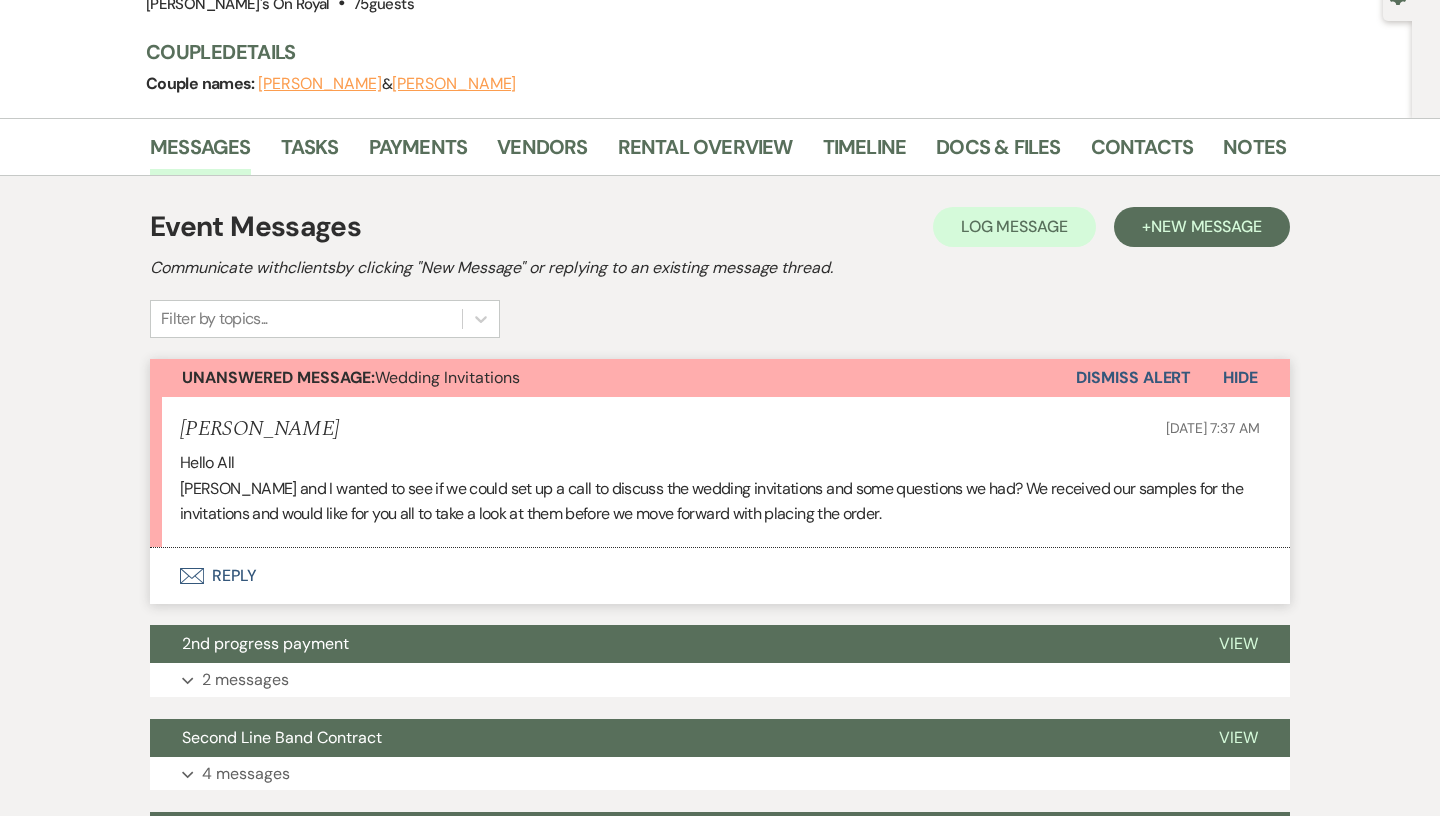 click on "Envelope Reply" at bounding box center [720, 576] 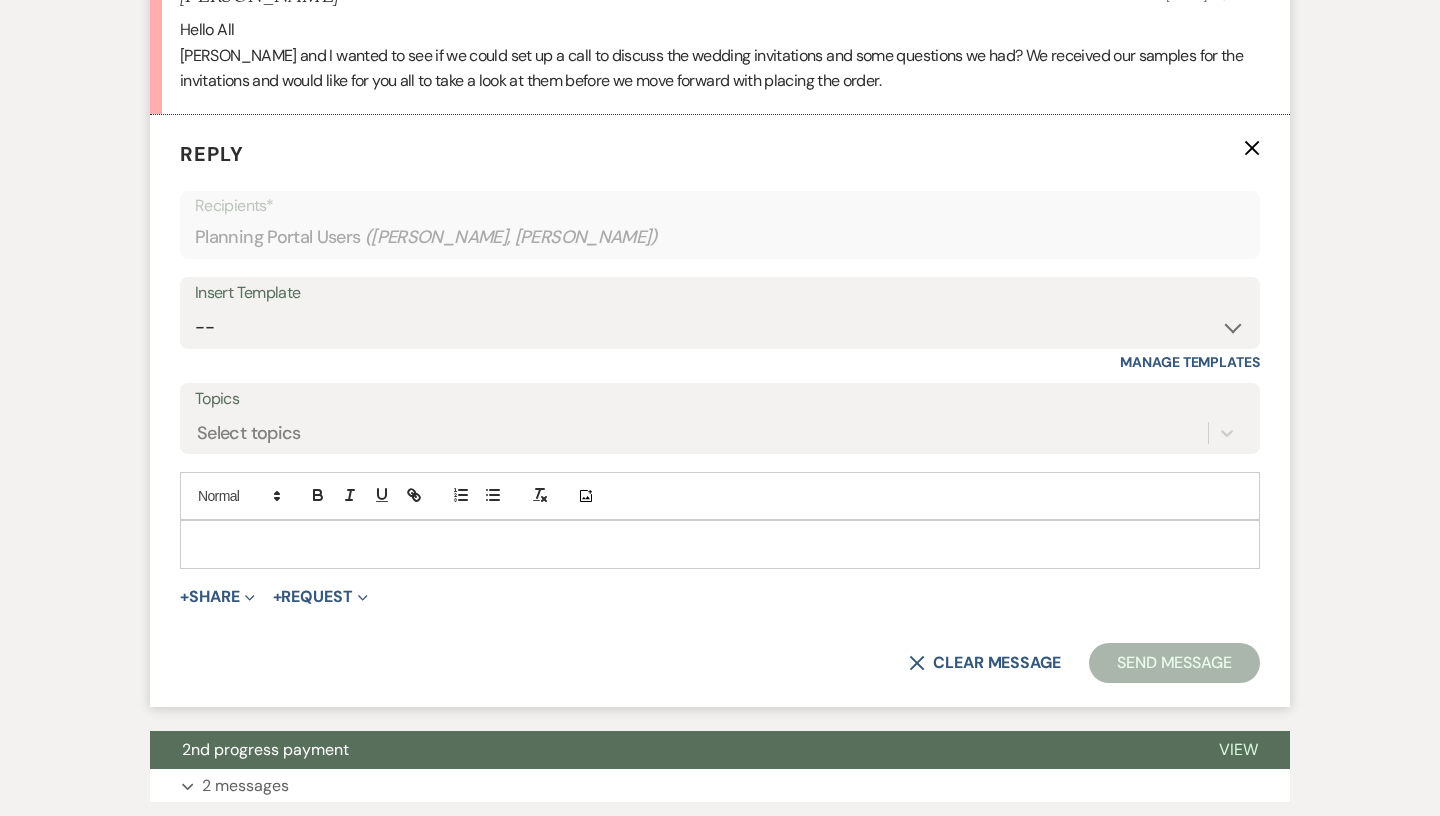scroll, scrollTop: 647, scrollLeft: 0, axis: vertical 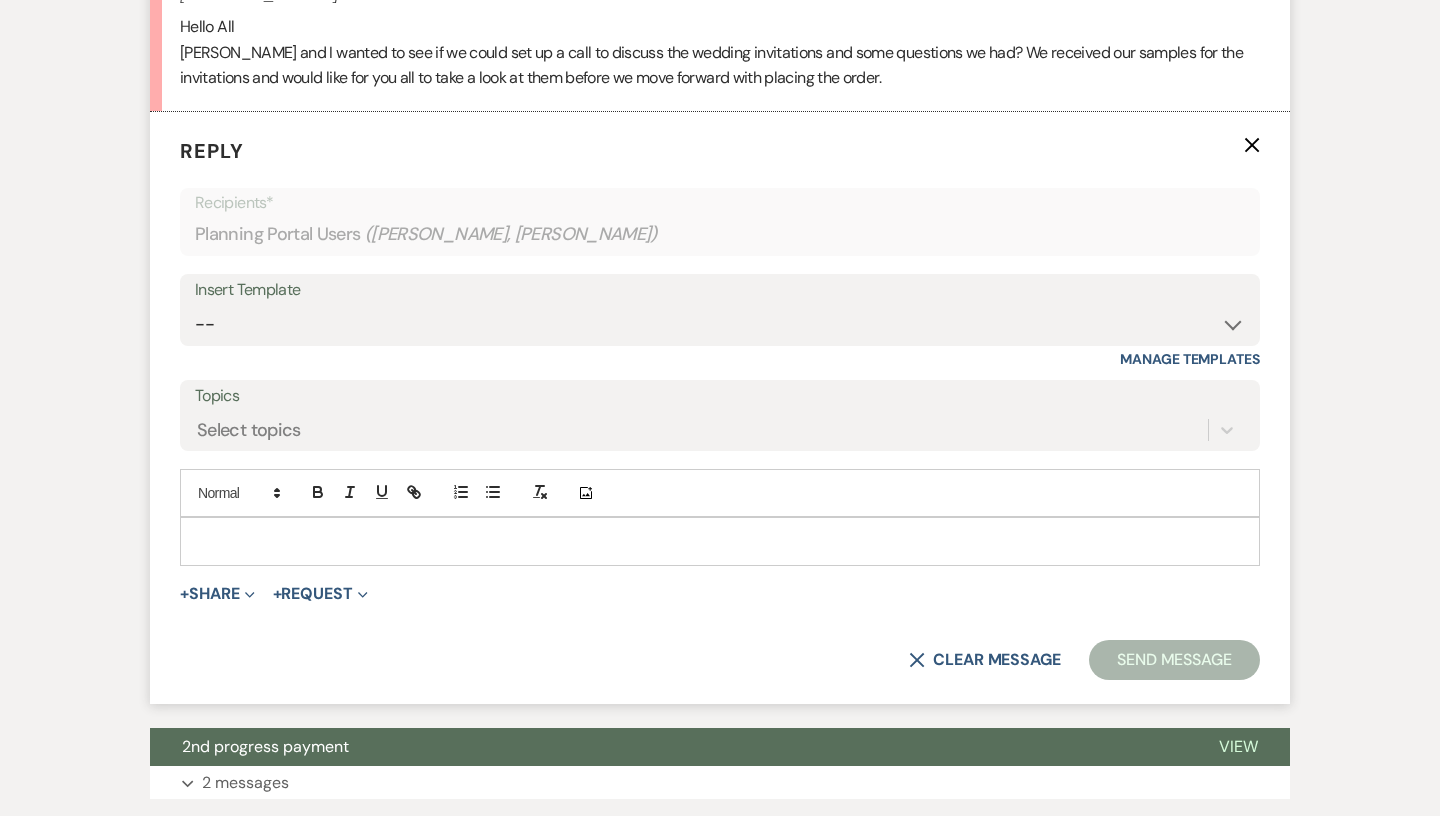 click at bounding box center (720, 541) 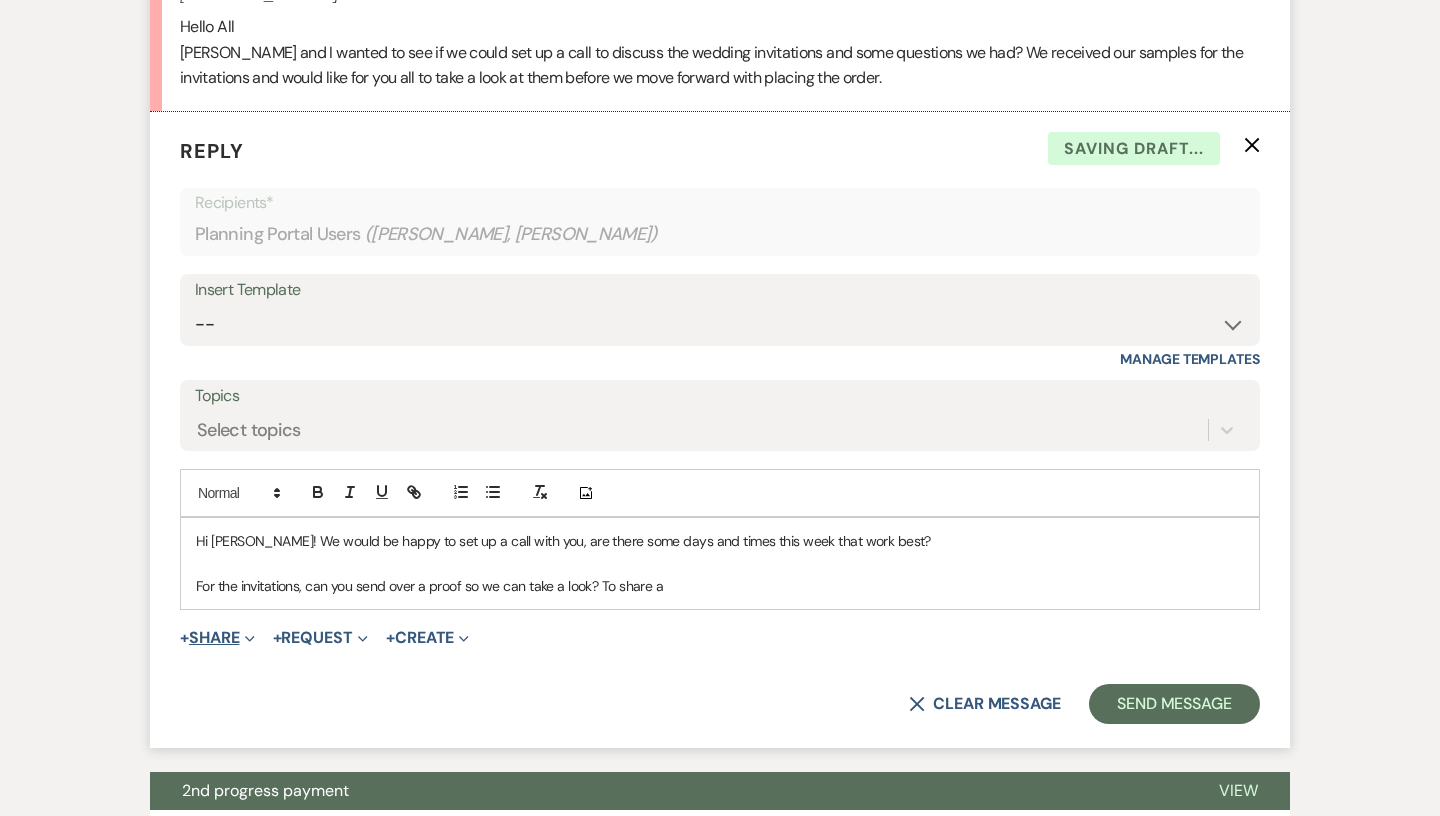 click on "+  Share Expand" at bounding box center [217, 638] 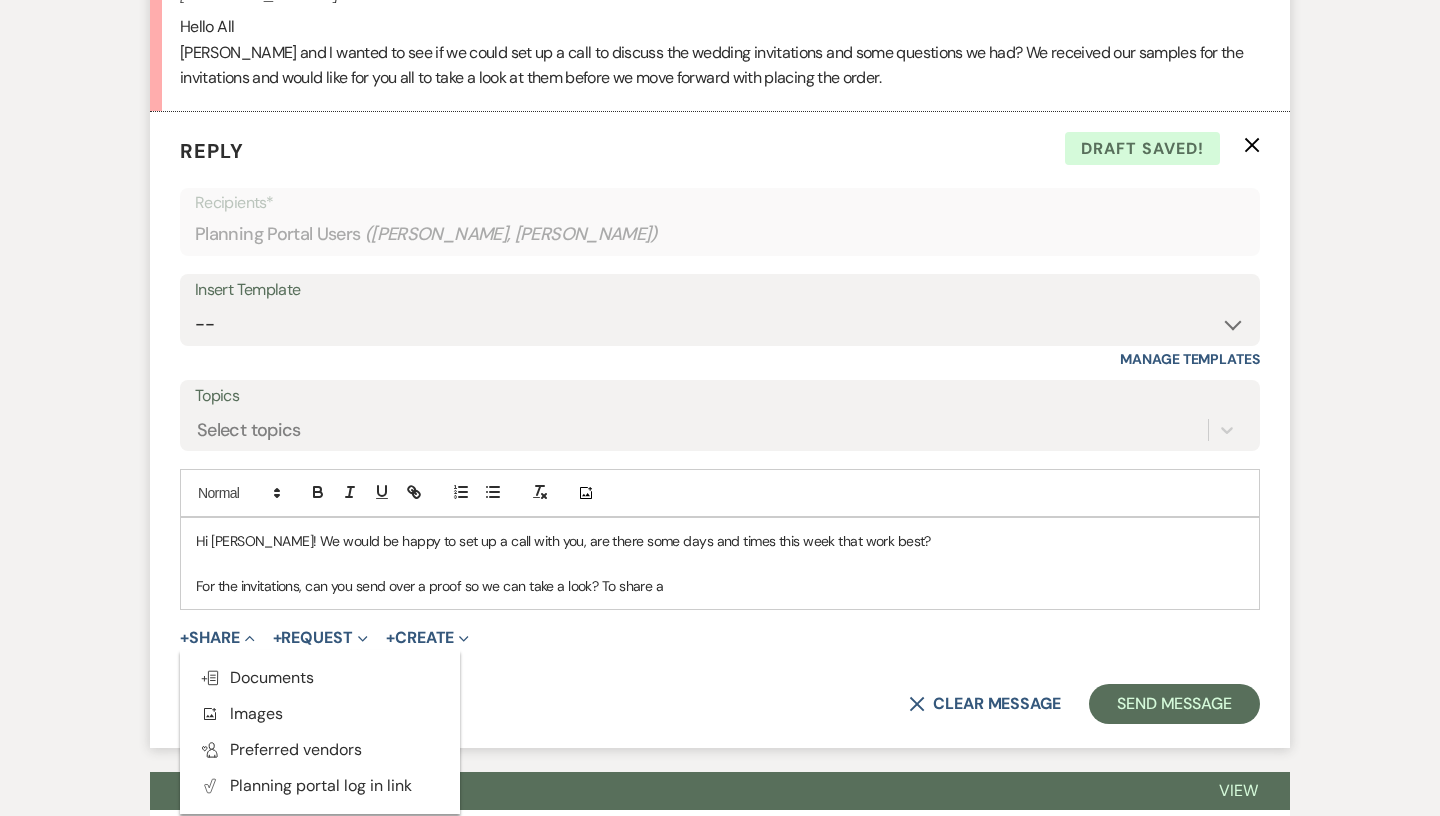 click on "For the invitations, can you send over a proof so we can take a look? To share a" at bounding box center [720, 586] 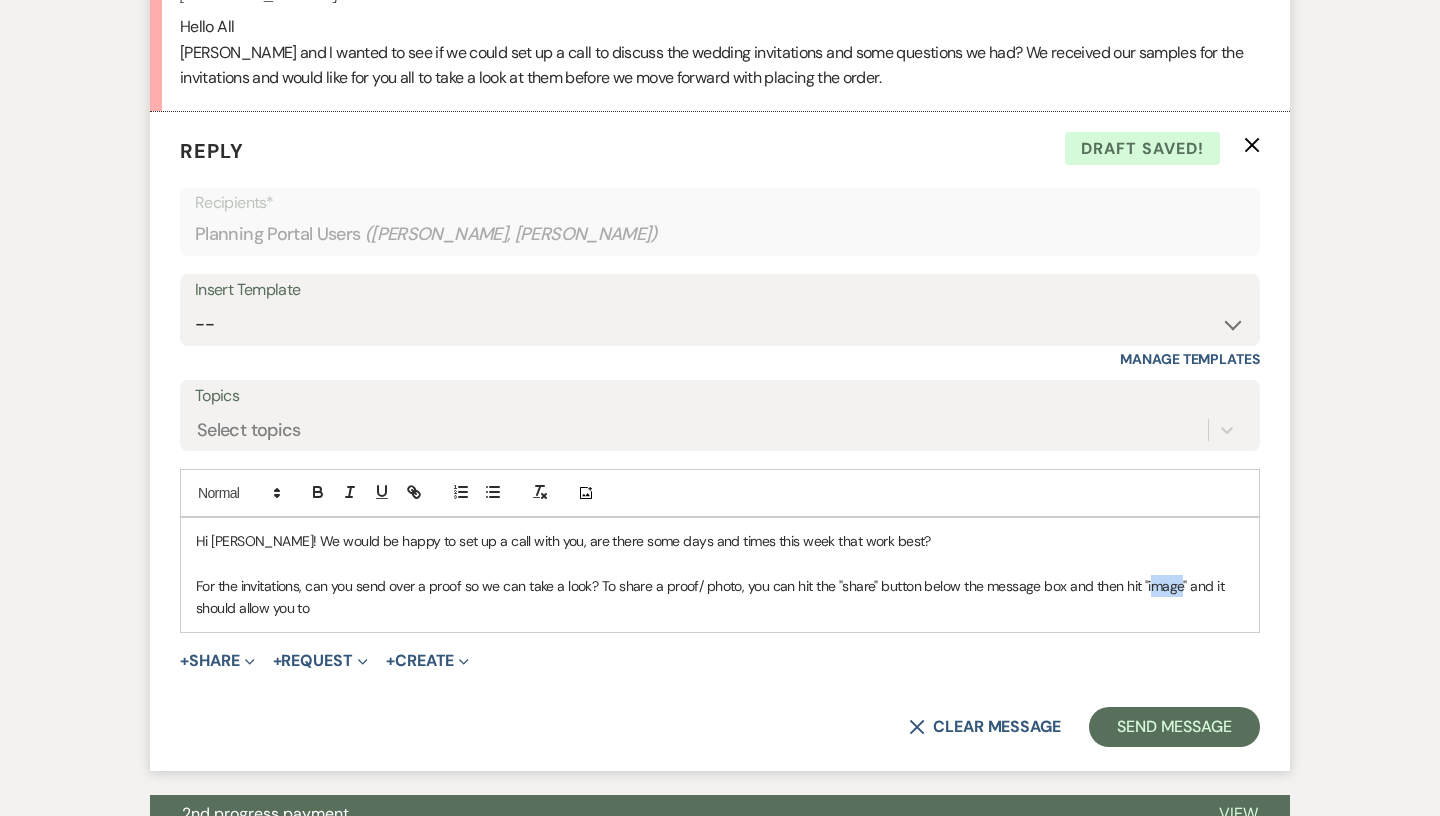 drag, startPoint x: 1176, startPoint y: 583, endPoint x: 1150, endPoint y: 584, distance: 26.019224 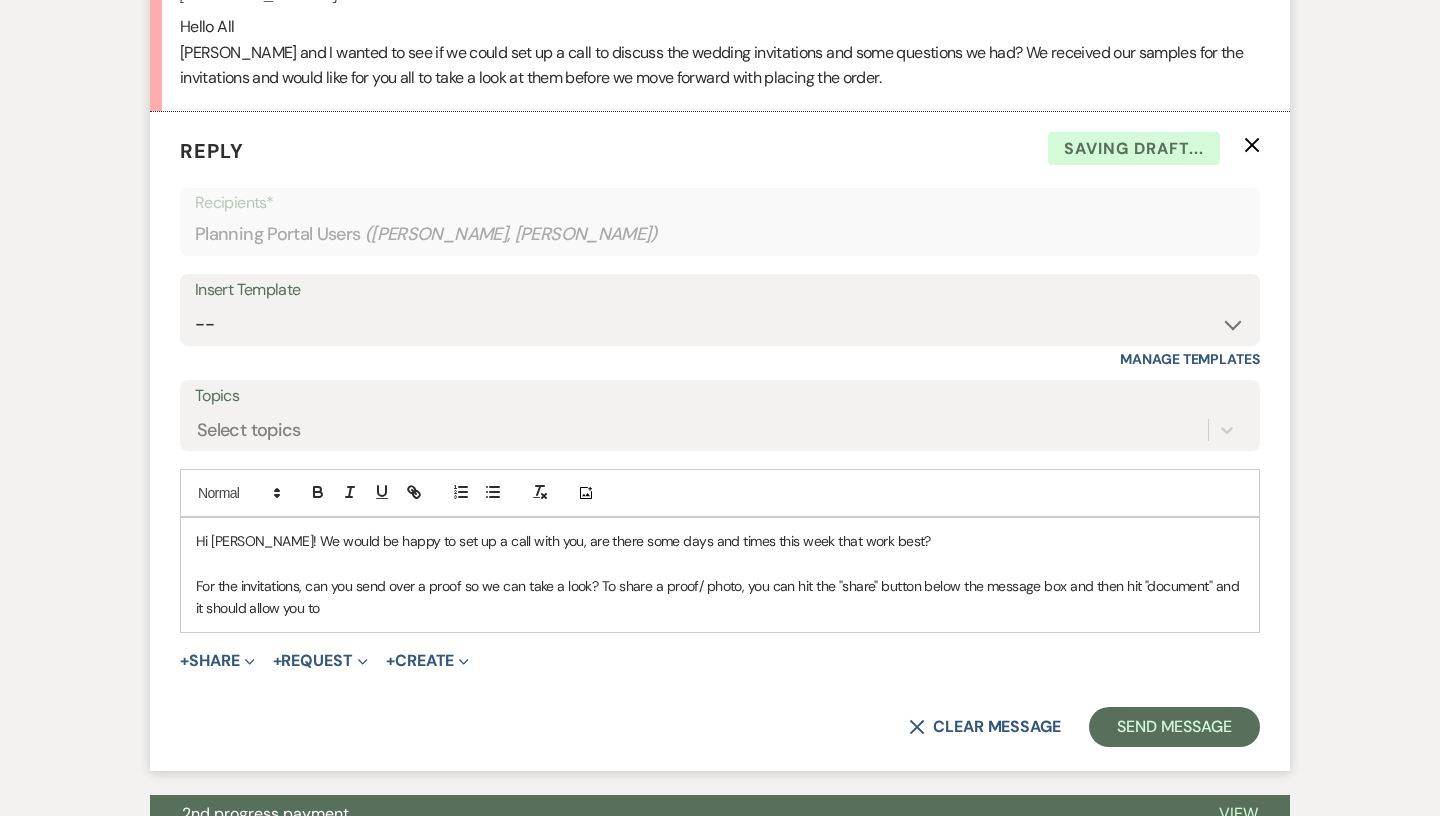 click on "For the invitations, can you send over a proof so we can take a look? To share a proof/ photo, you can hit the "share" button below the message box and then hit "document" and it should allow you to" at bounding box center [720, 597] 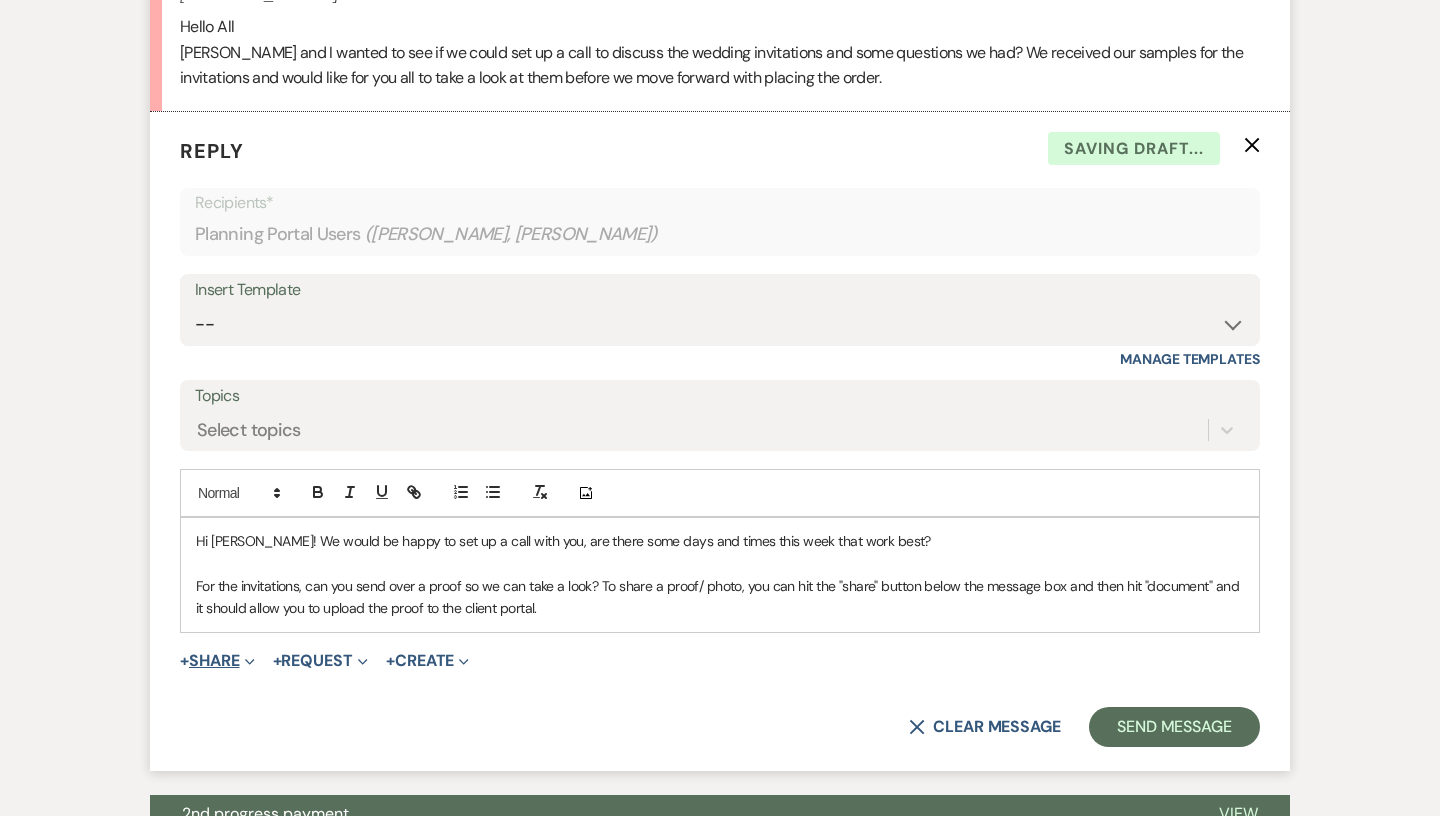 click on "+  Share Expand" at bounding box center (217, 661) 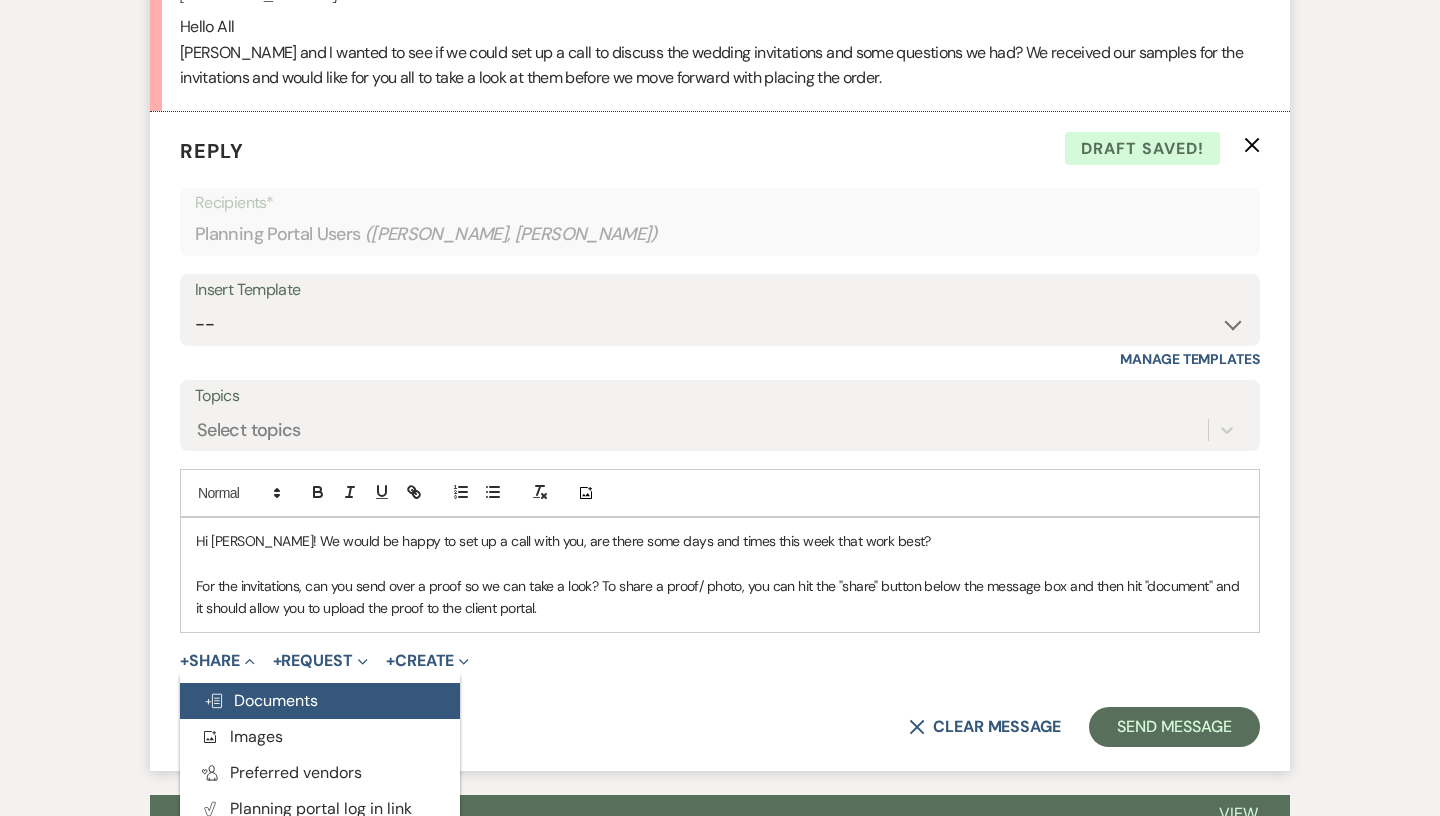 click on "Doc Upload Documents" at bounding box center (320, 701) 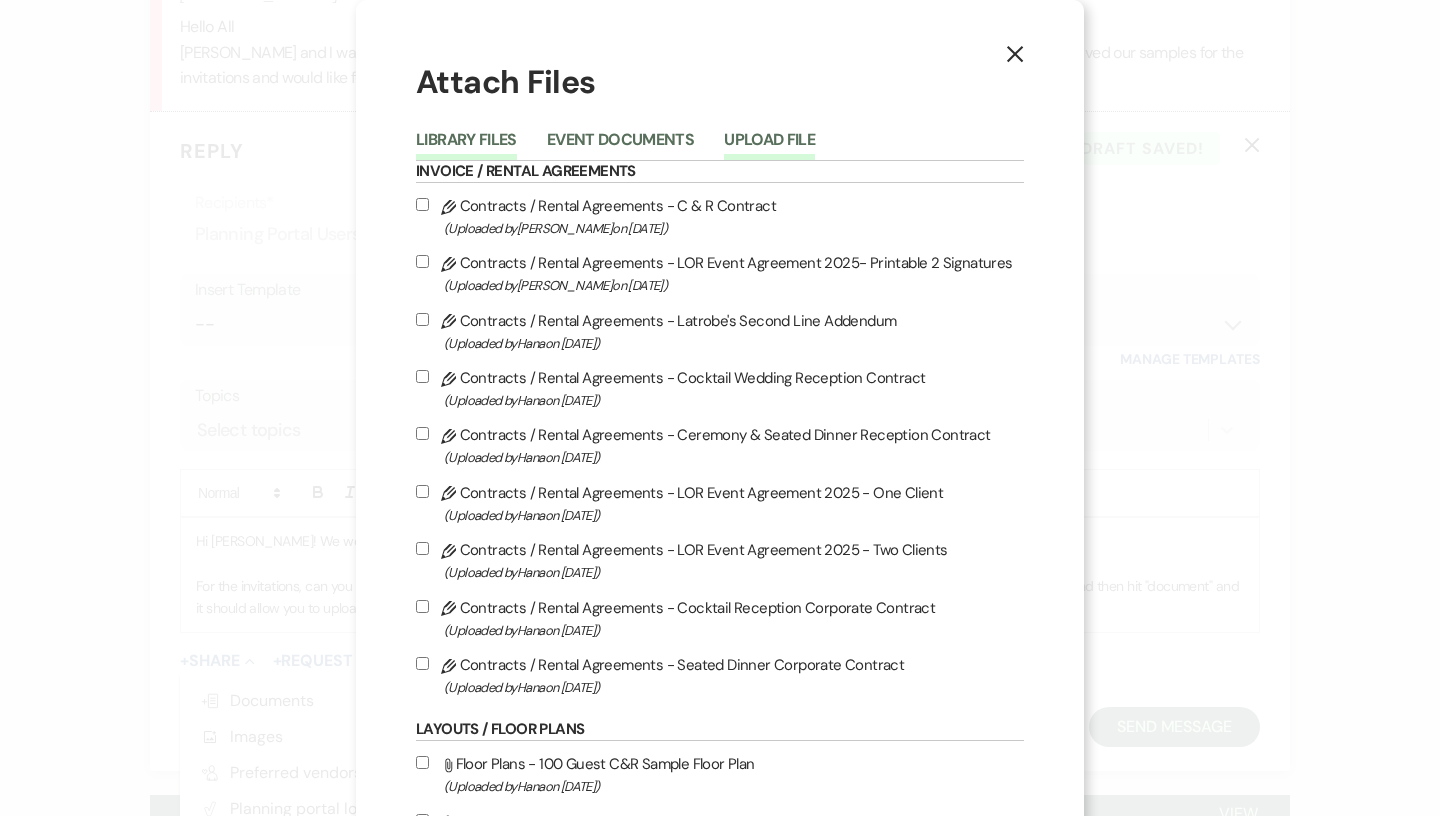 click on "Upload File" at bounding box center [769, 146] 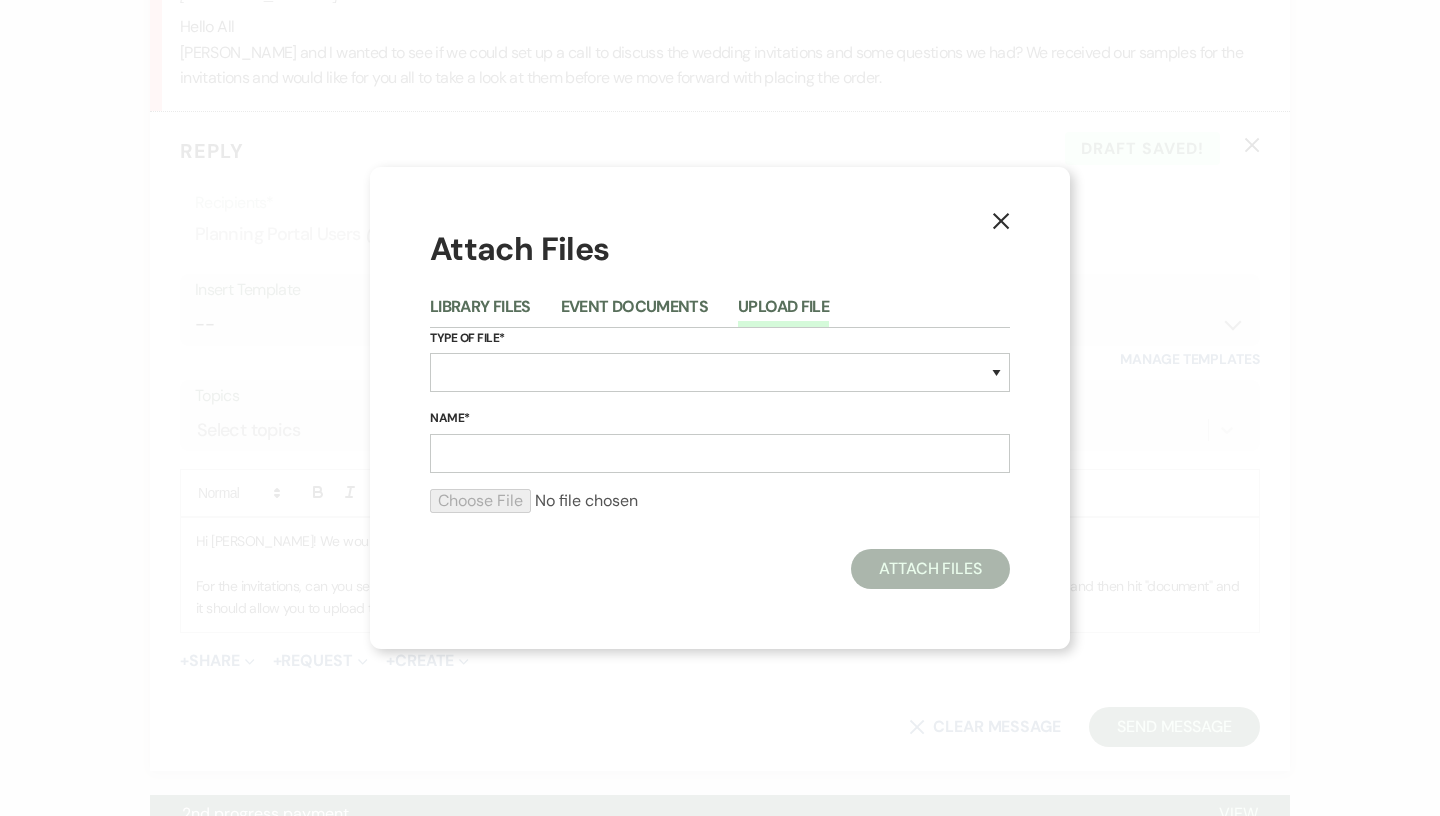 click on "X" 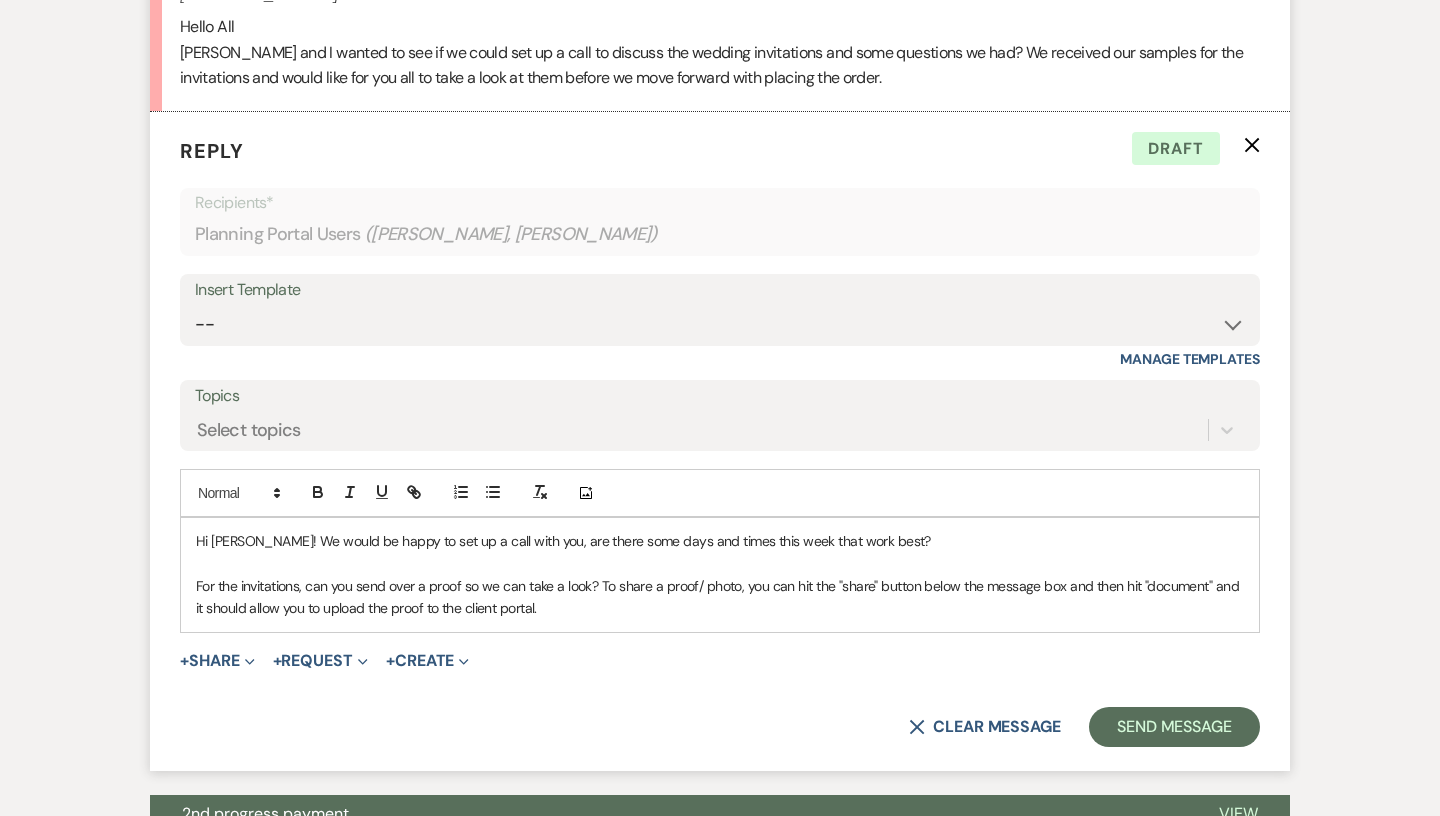 drag, startPoint x: 1205, startPoint y: 583, endPoint x: 1224, endPoint y: 594, distance: 21.954498 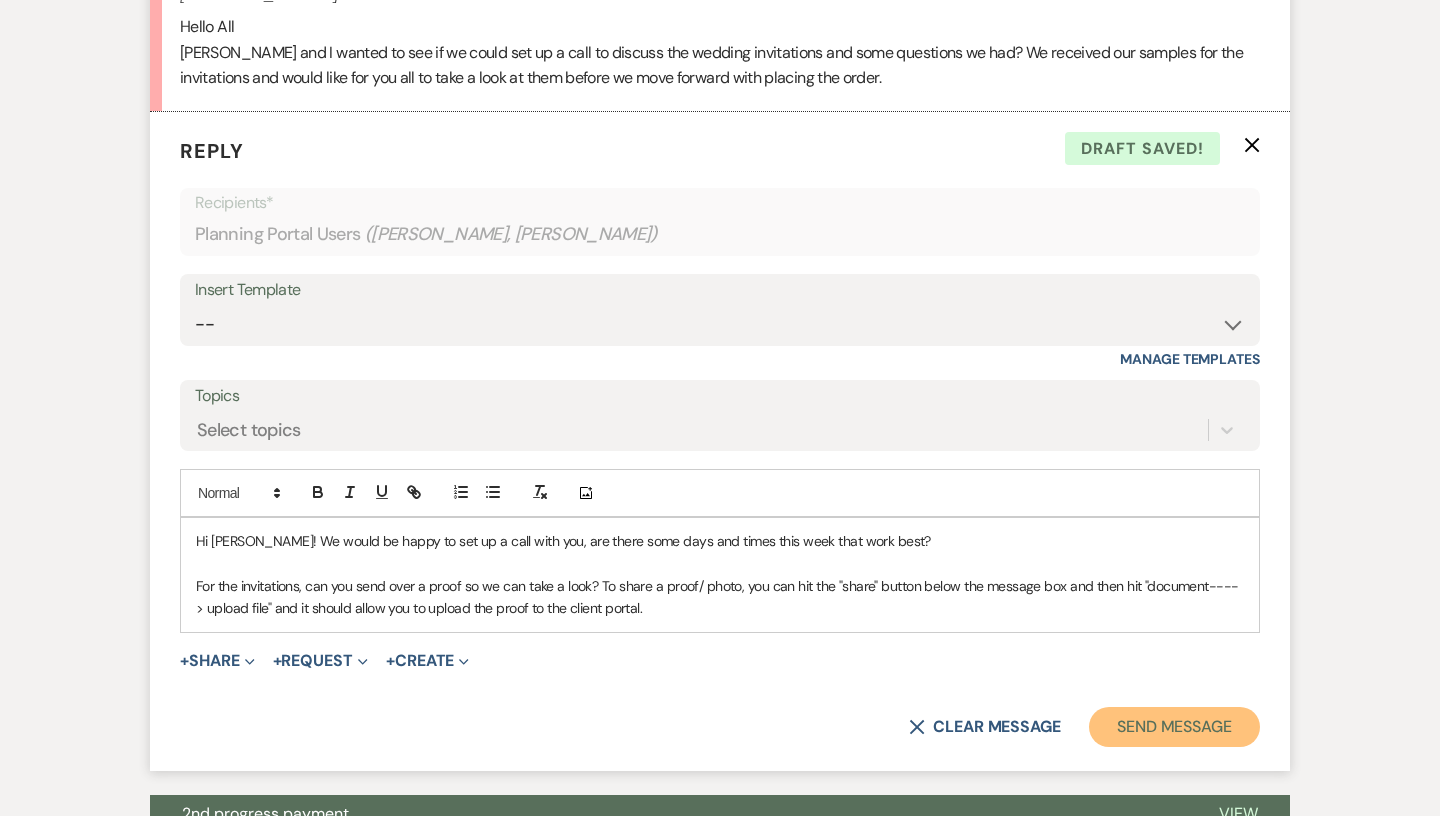 click on "Send Message" at bounding box center [1174, 727] 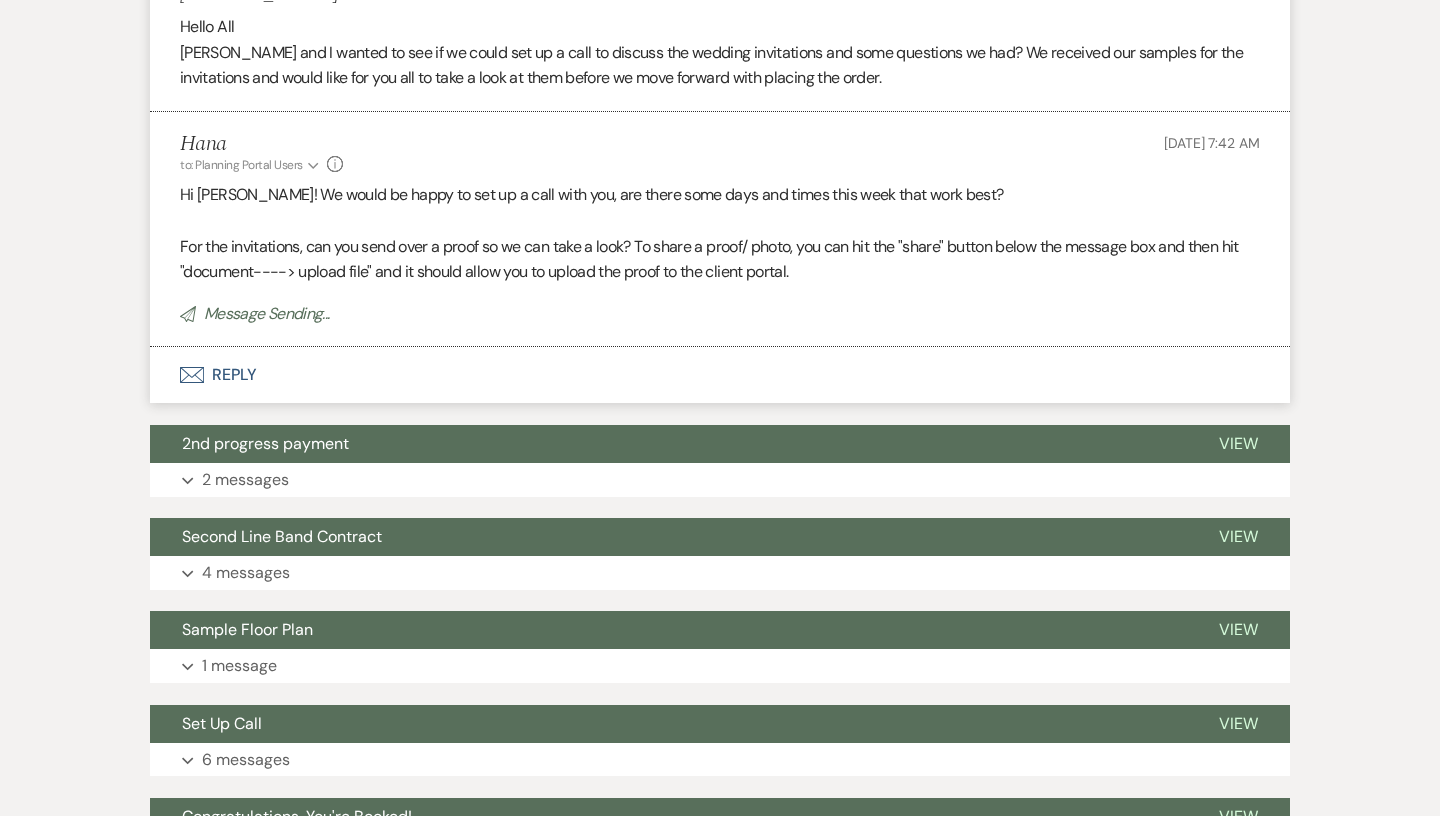 scroll, scrollTop: 0, scrollLeft: 0, axis: both 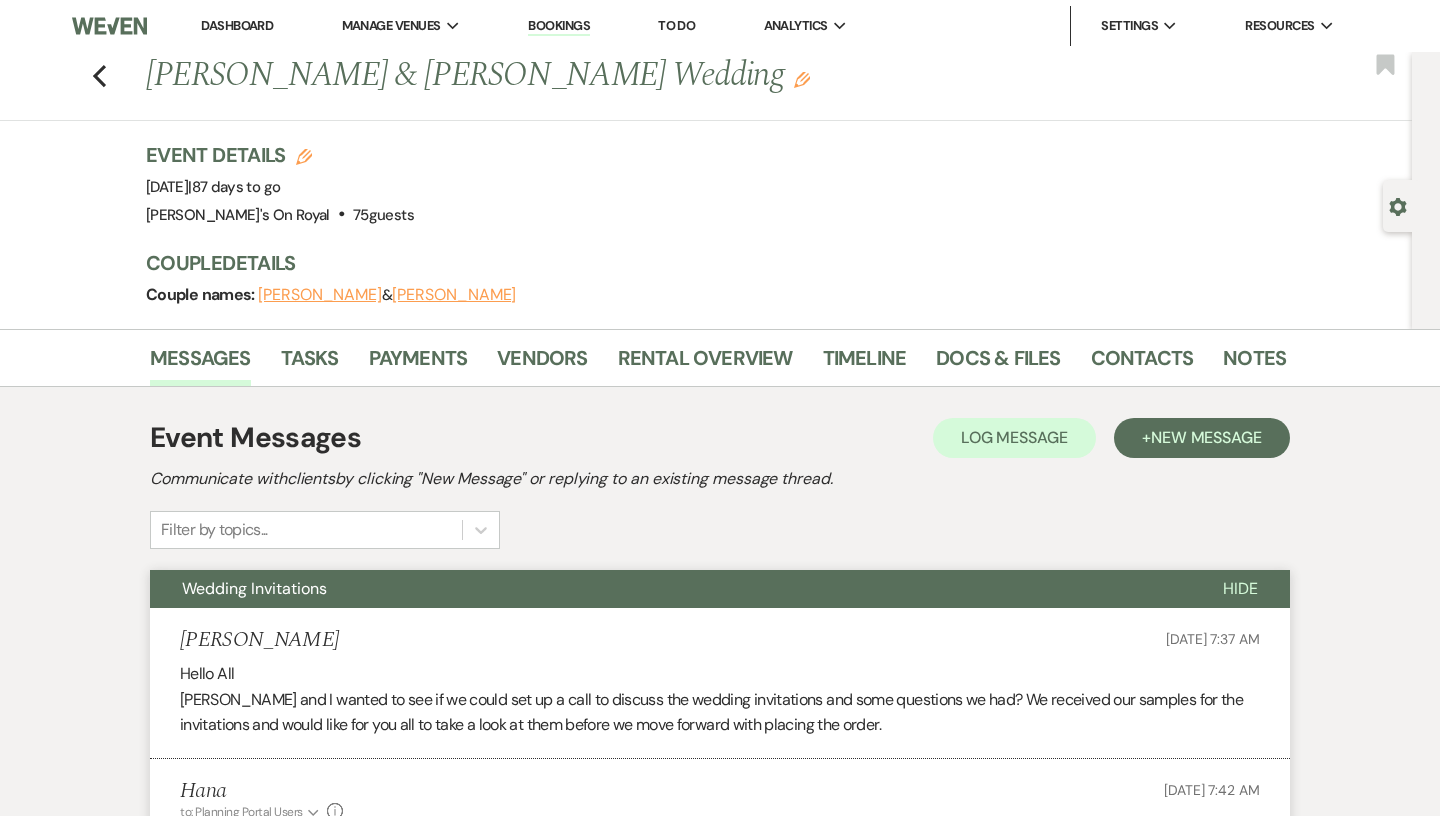 click on "Dashboard" at bounding box center [237, 25] 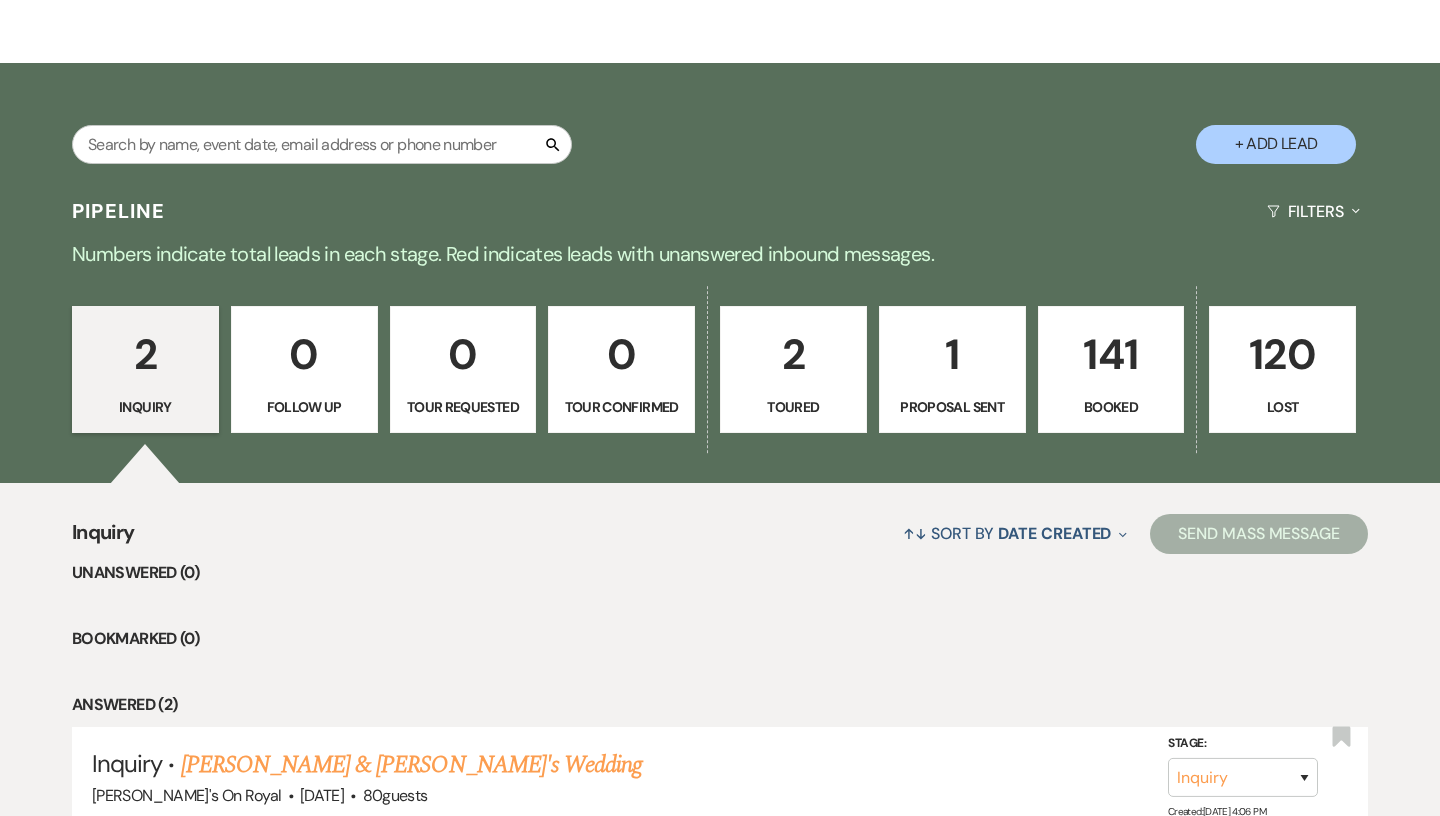 scroll, scrollTop: 572, scrollLeft: 0, axis: vertical 